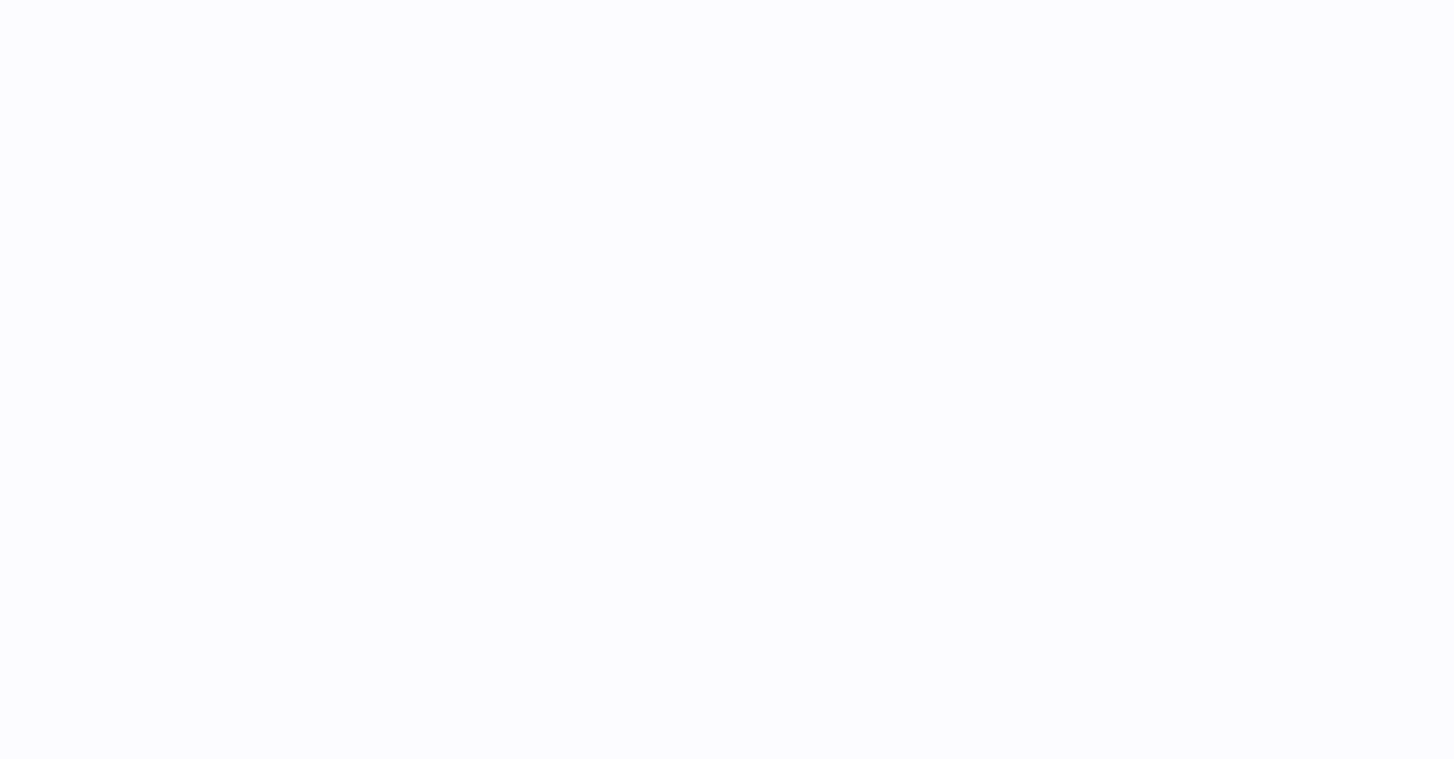 scroll, scrollTop: 0, scrollLeft: 0, axis: both 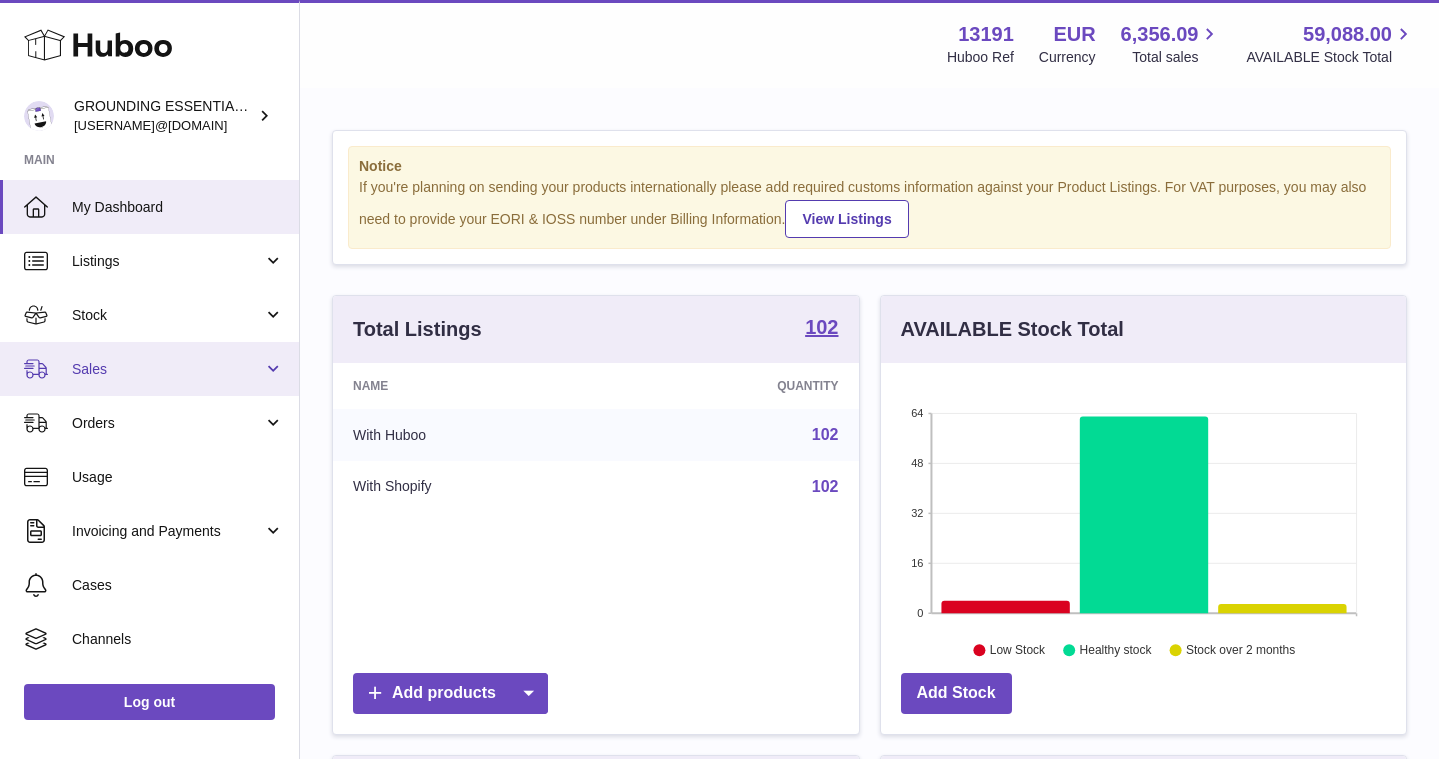 click on "Sales" at bounding box center (149, 369) 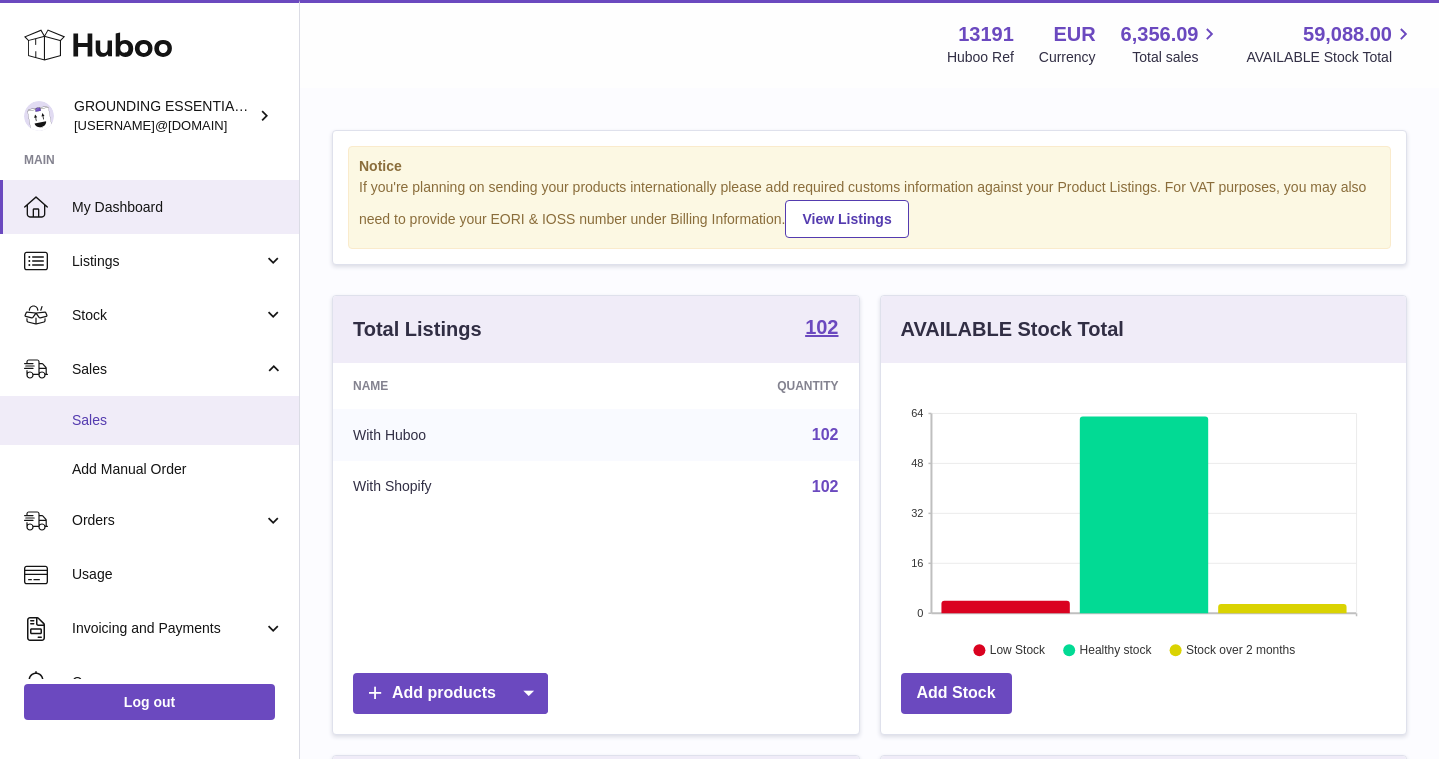 click on "Sales" at bounding box center (149, 420) 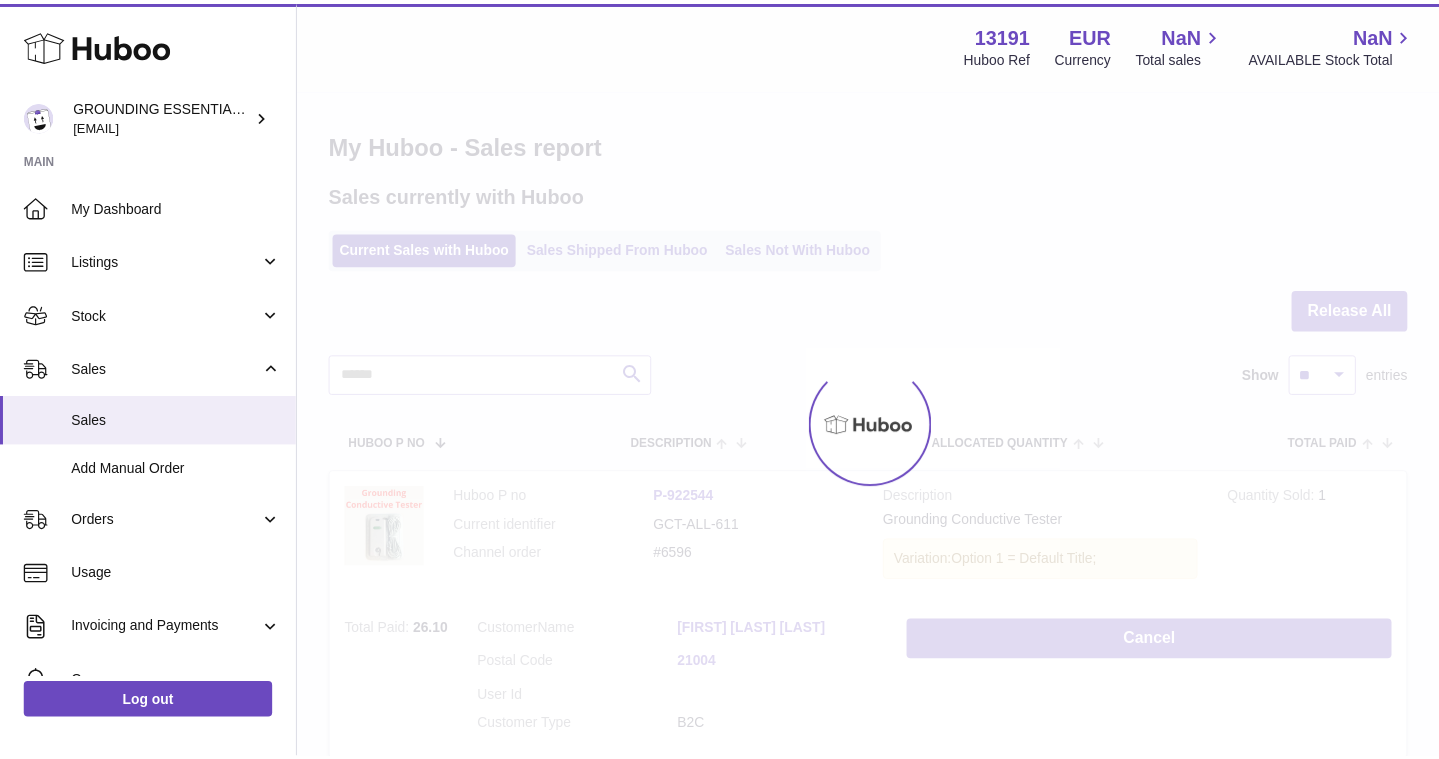 scroll, scrollTop: 0, scrollLeft: 0, axis: both 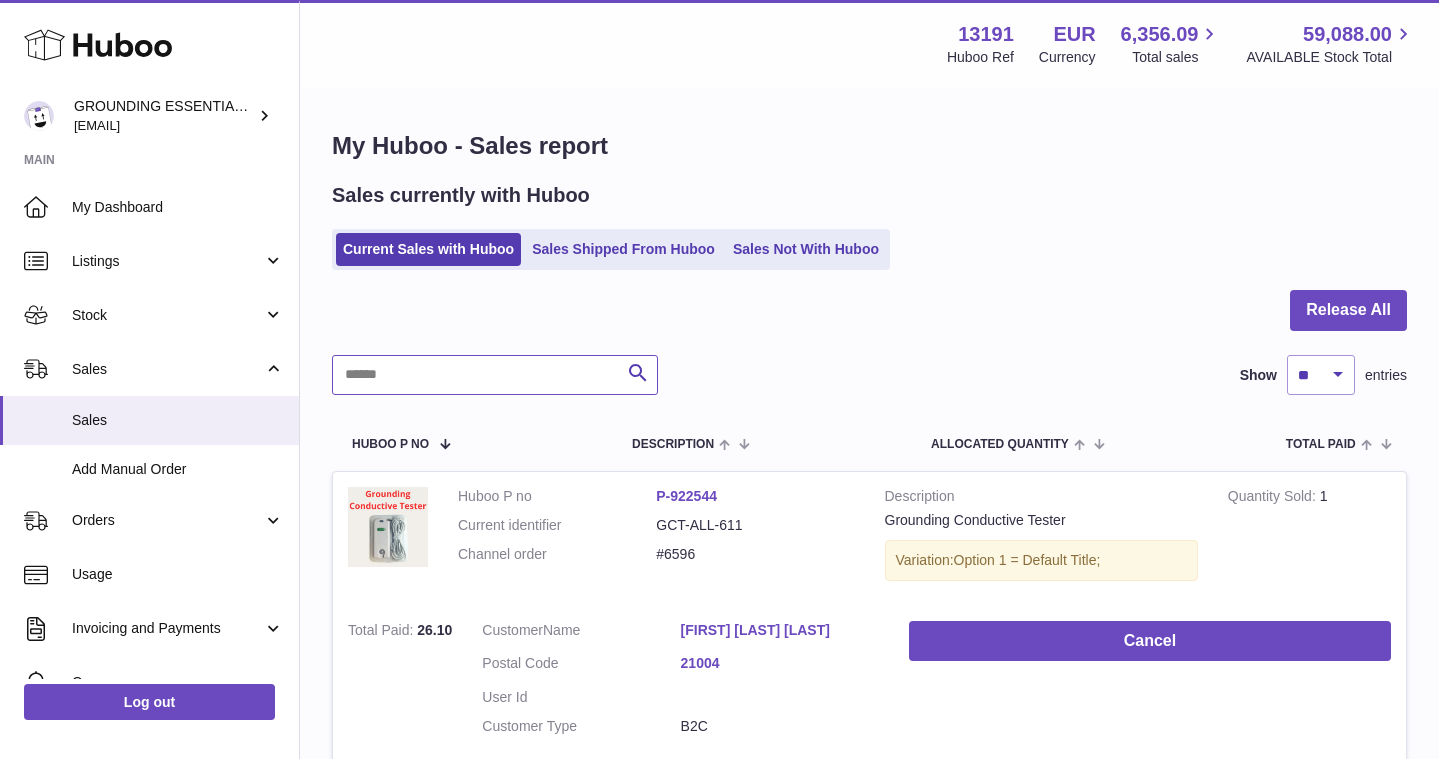 click at bounding box center (495, 375) 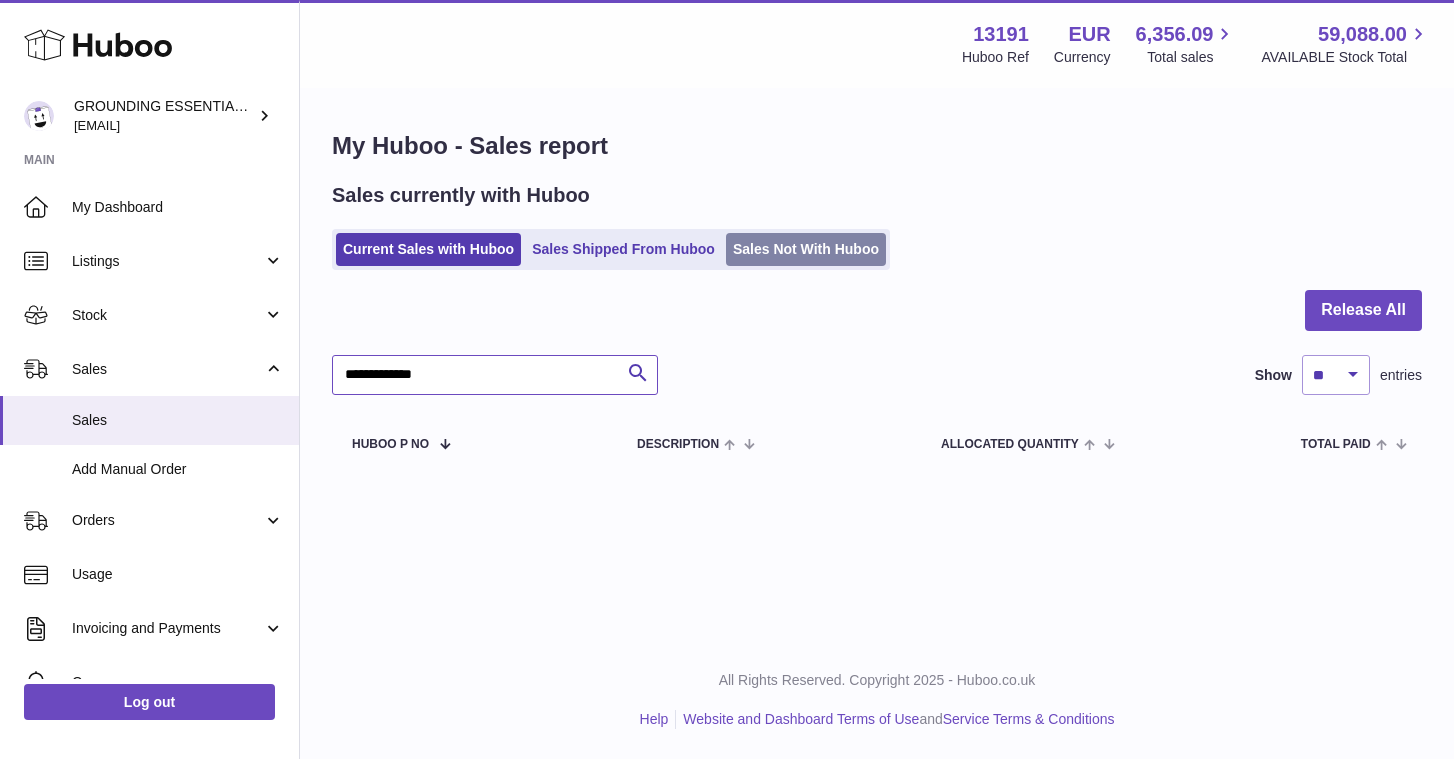 type on "**********" 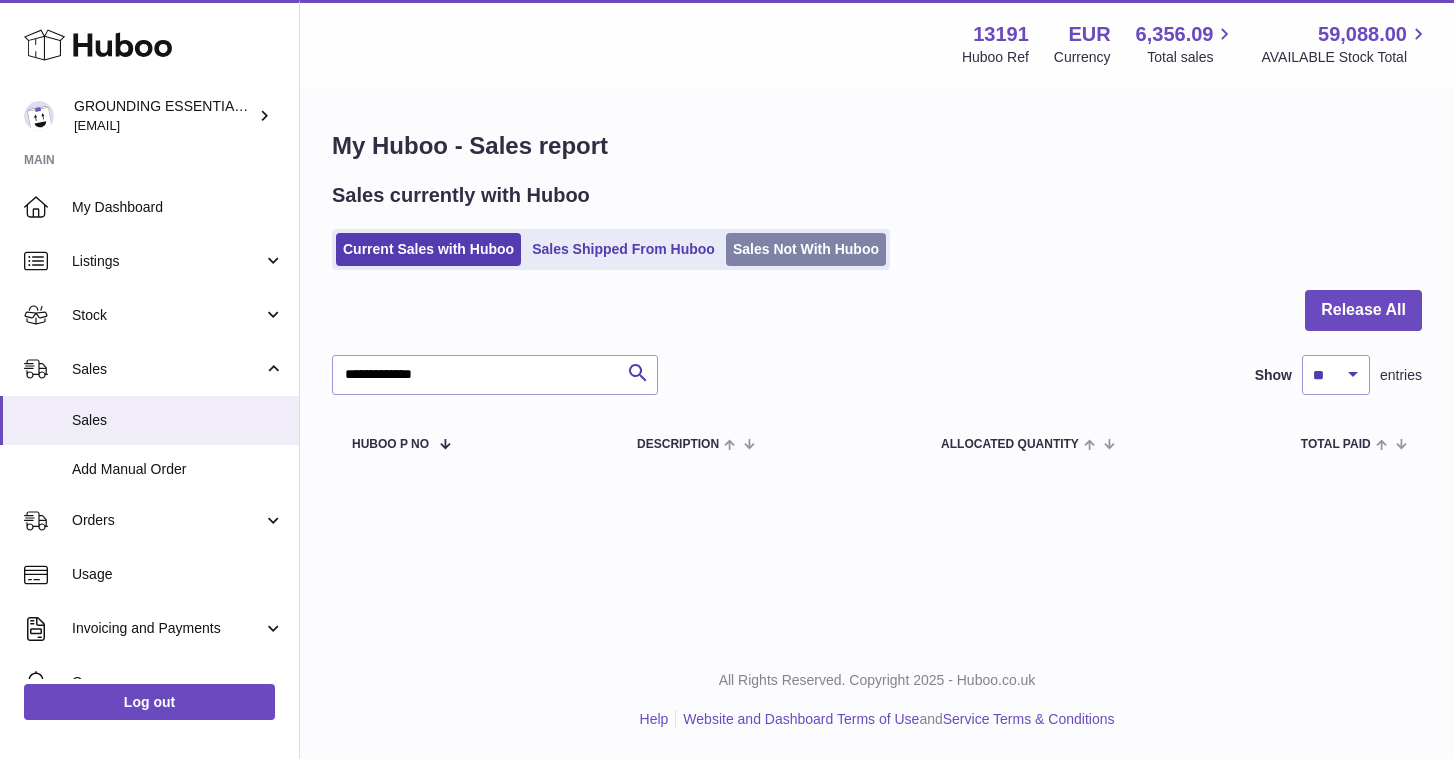 click on "Sales Not With Huboo" at bounding box center (806, 249) 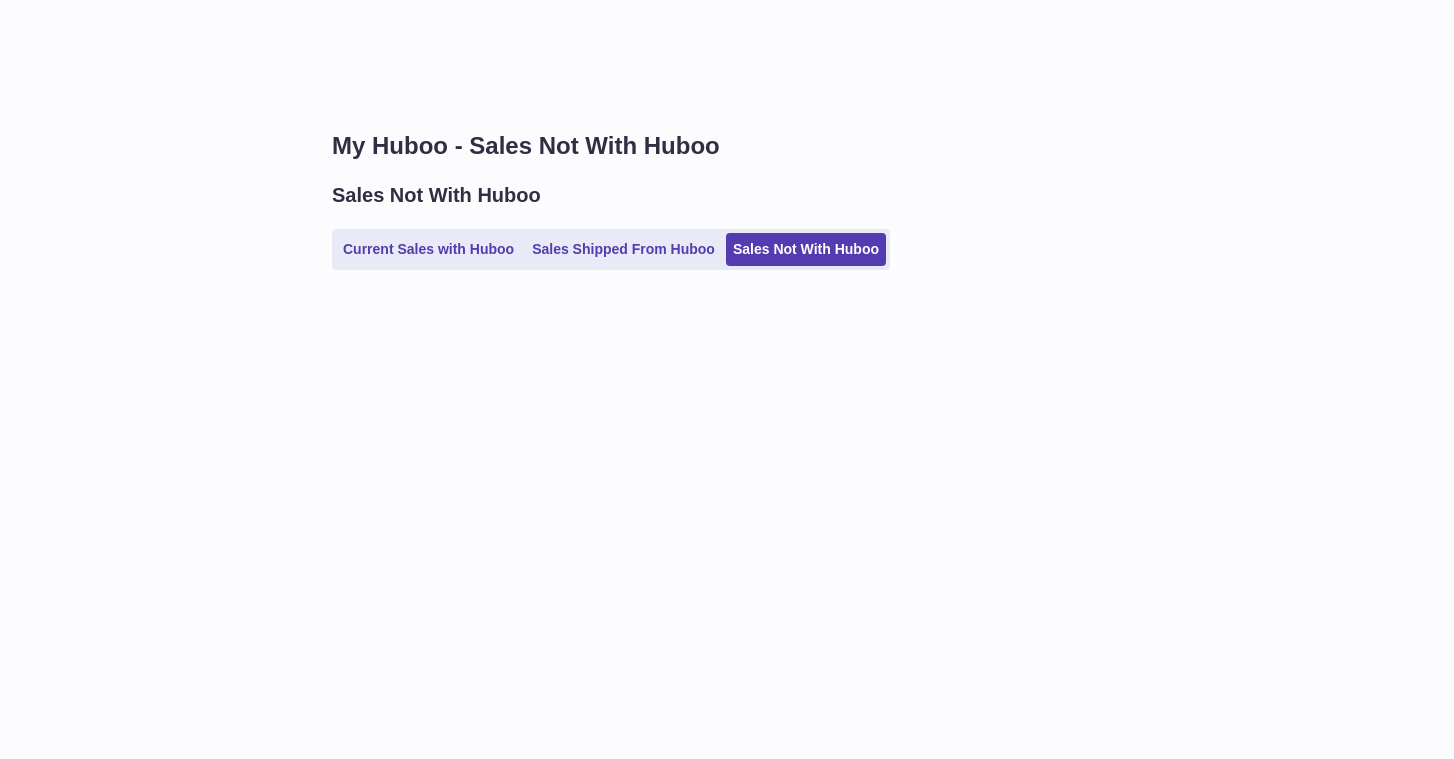 scroll, scrollTop: 0, scrollLeft: 0, axis: both 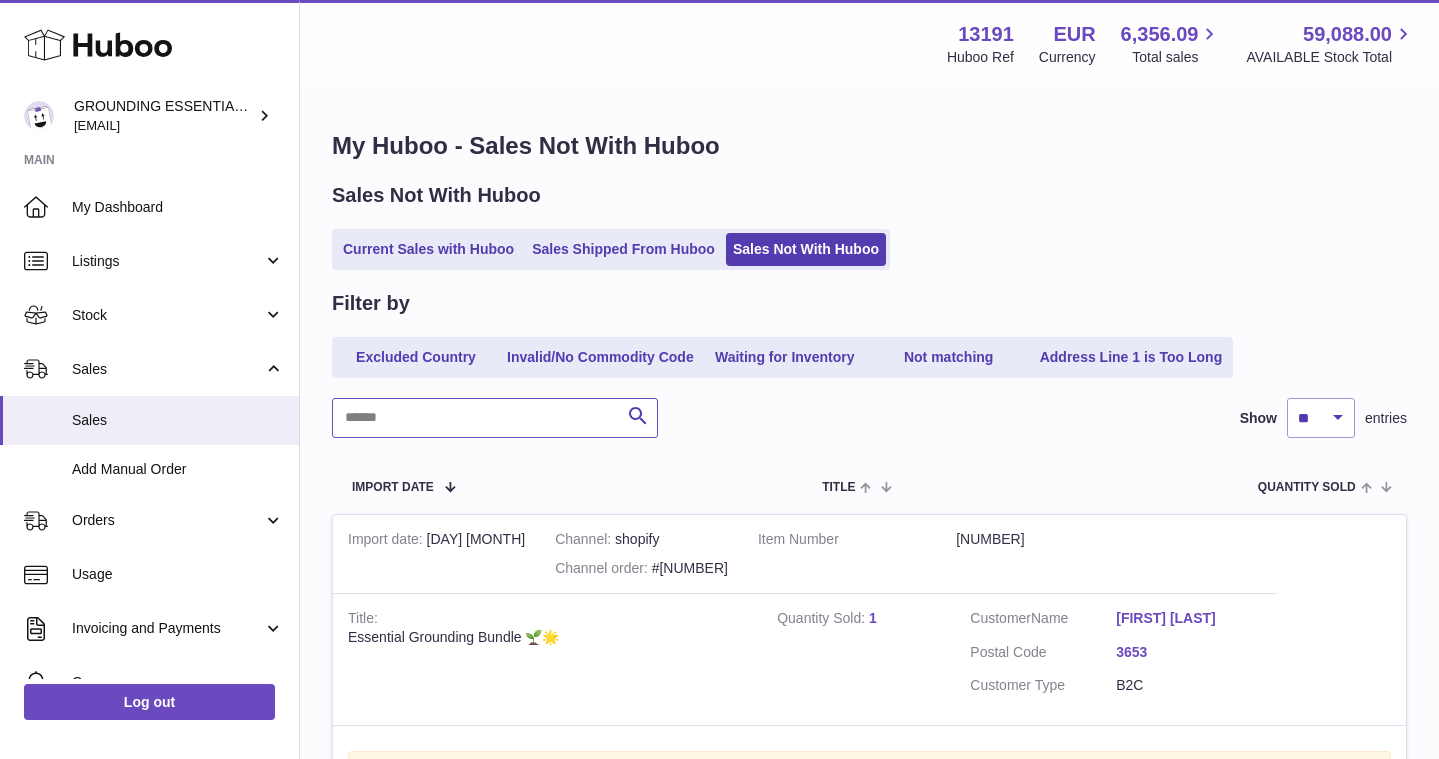 click at bounding box center (495, 418) 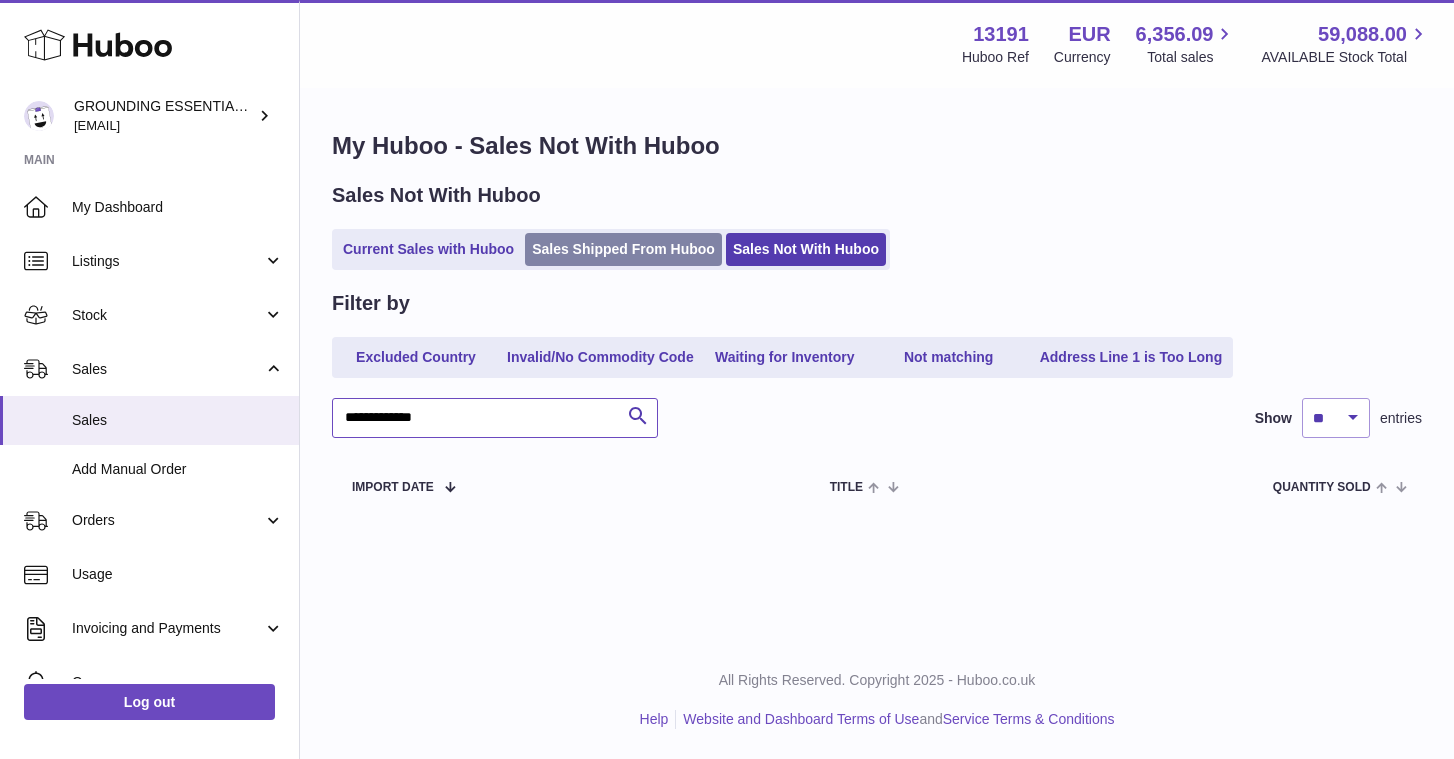 type on "**********" 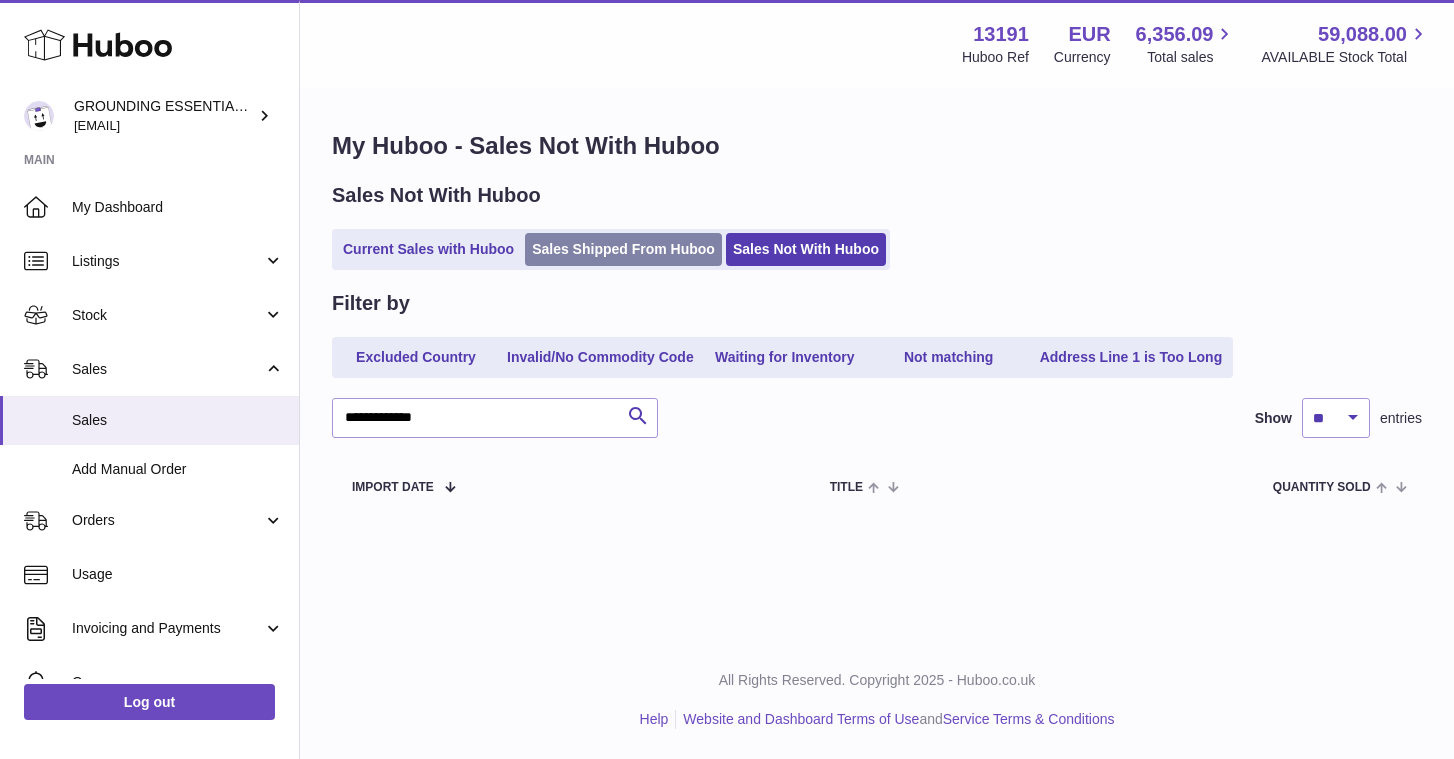 click on "Sales Shipped From Huboo" at bounding box center [623, 249] 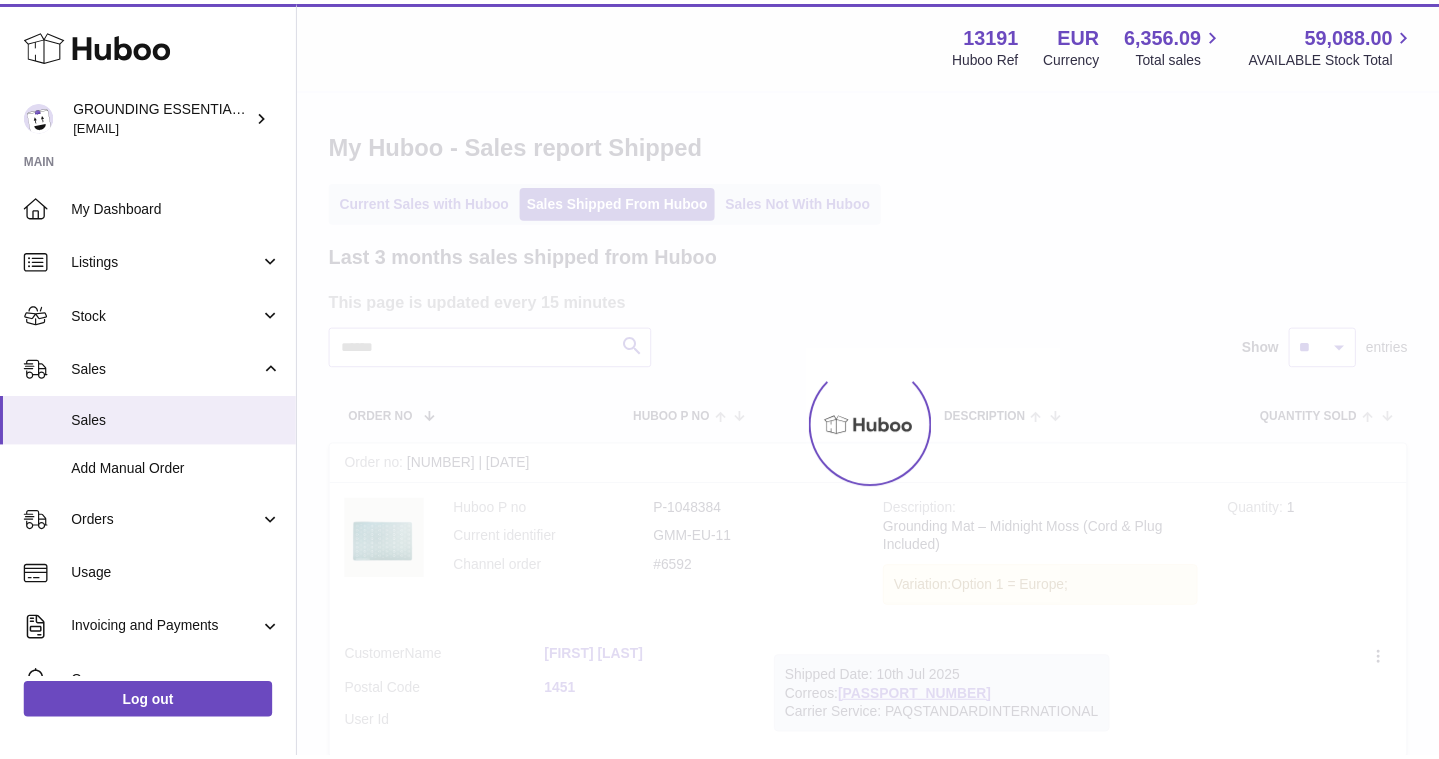 scroll, scrollTop: 0, scrollLeft: 0, axis: both 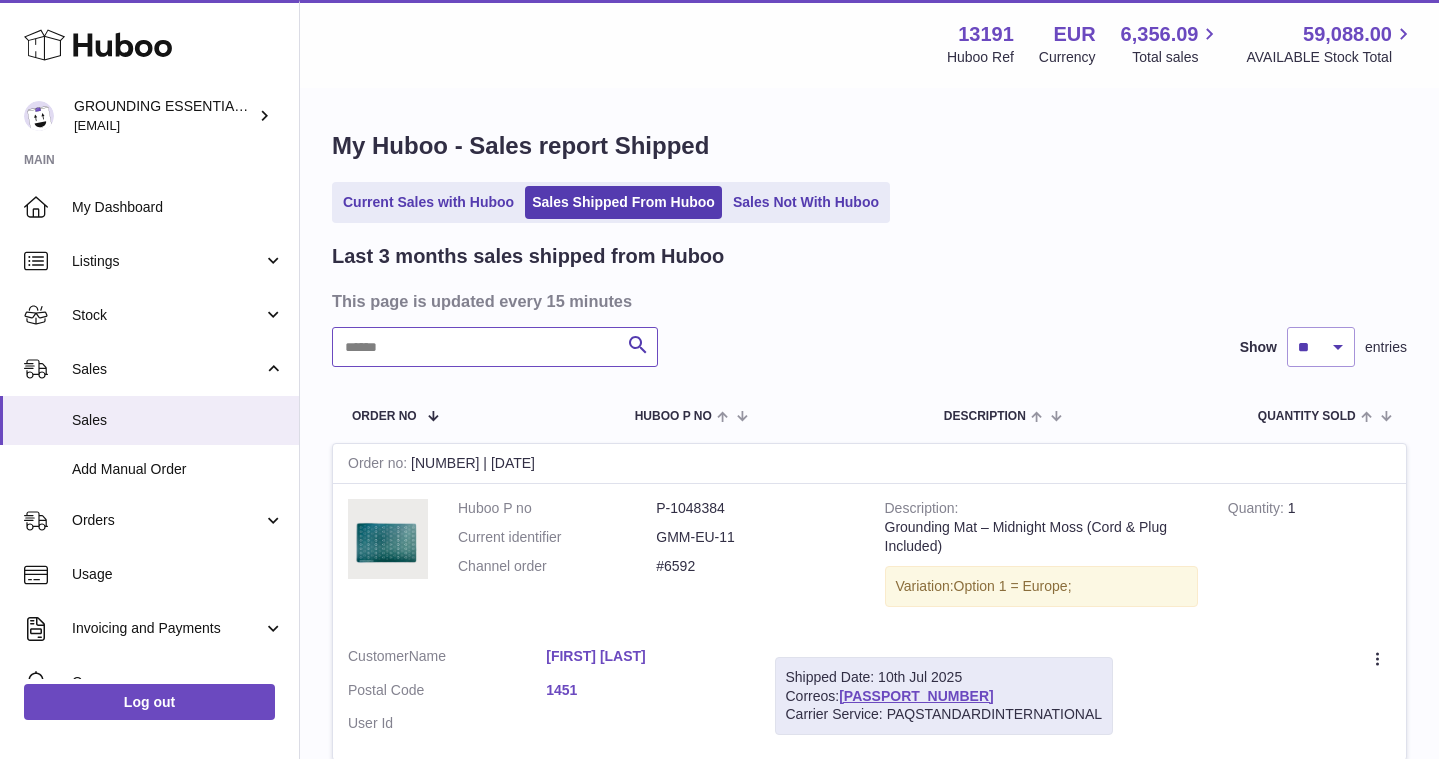 click at bounding box center (495, 347) 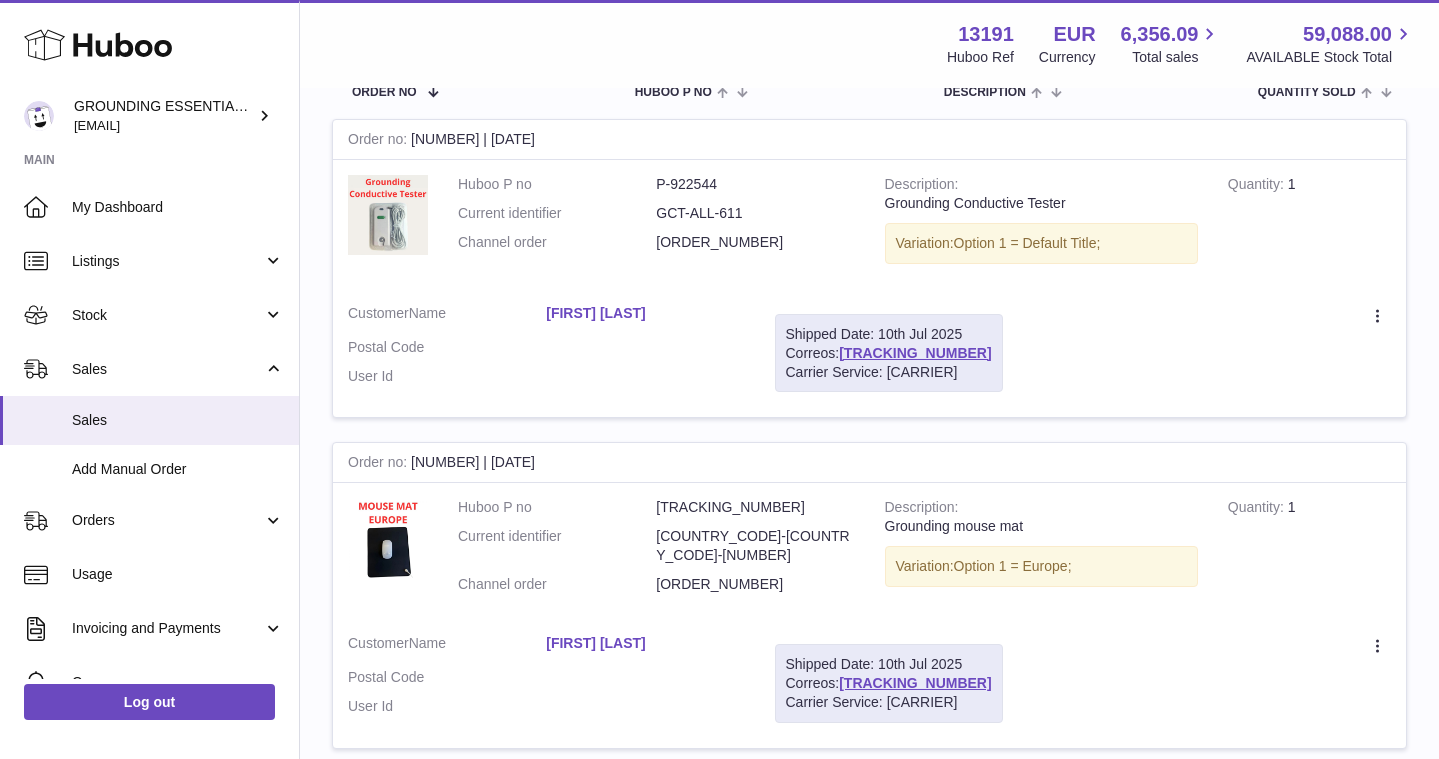 scroll, scrollTop: 351, scrollLeft: 0, axis: vertical 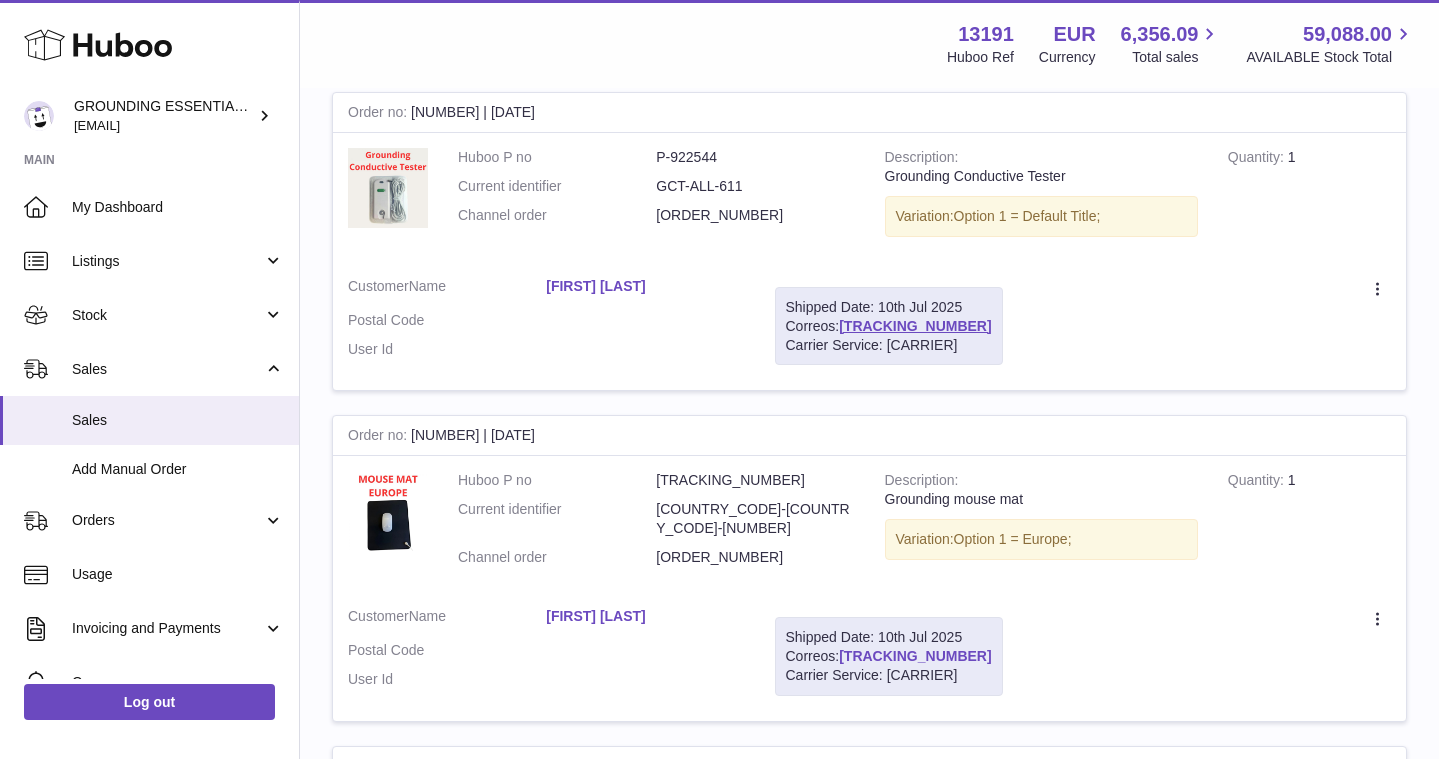 drag, startPoint x: 961, startPoint y: 647, endPoint x: 844, endPoint y: 654, distance: 117.20921 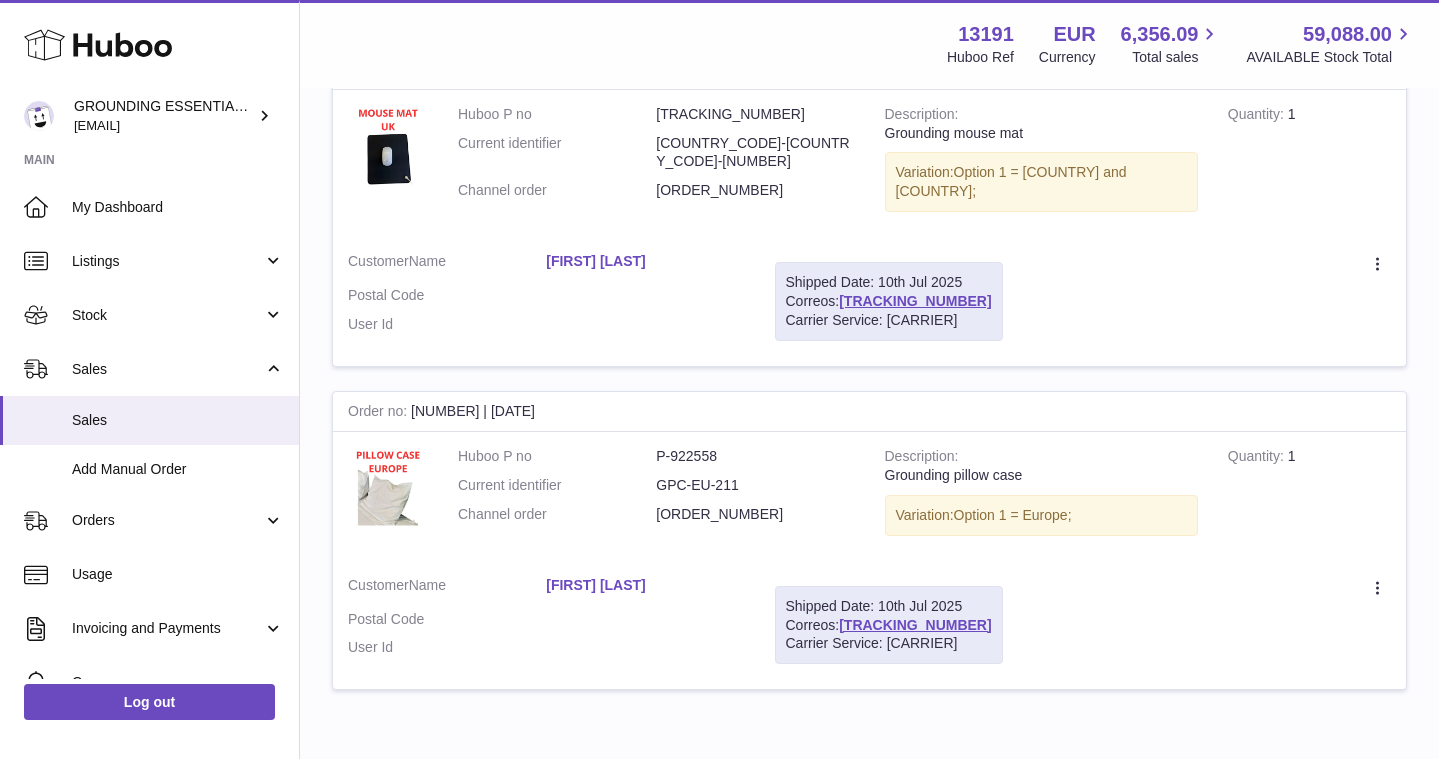 scroll, scrollTop: 1071, scrollLeft: 0, axis: vertical 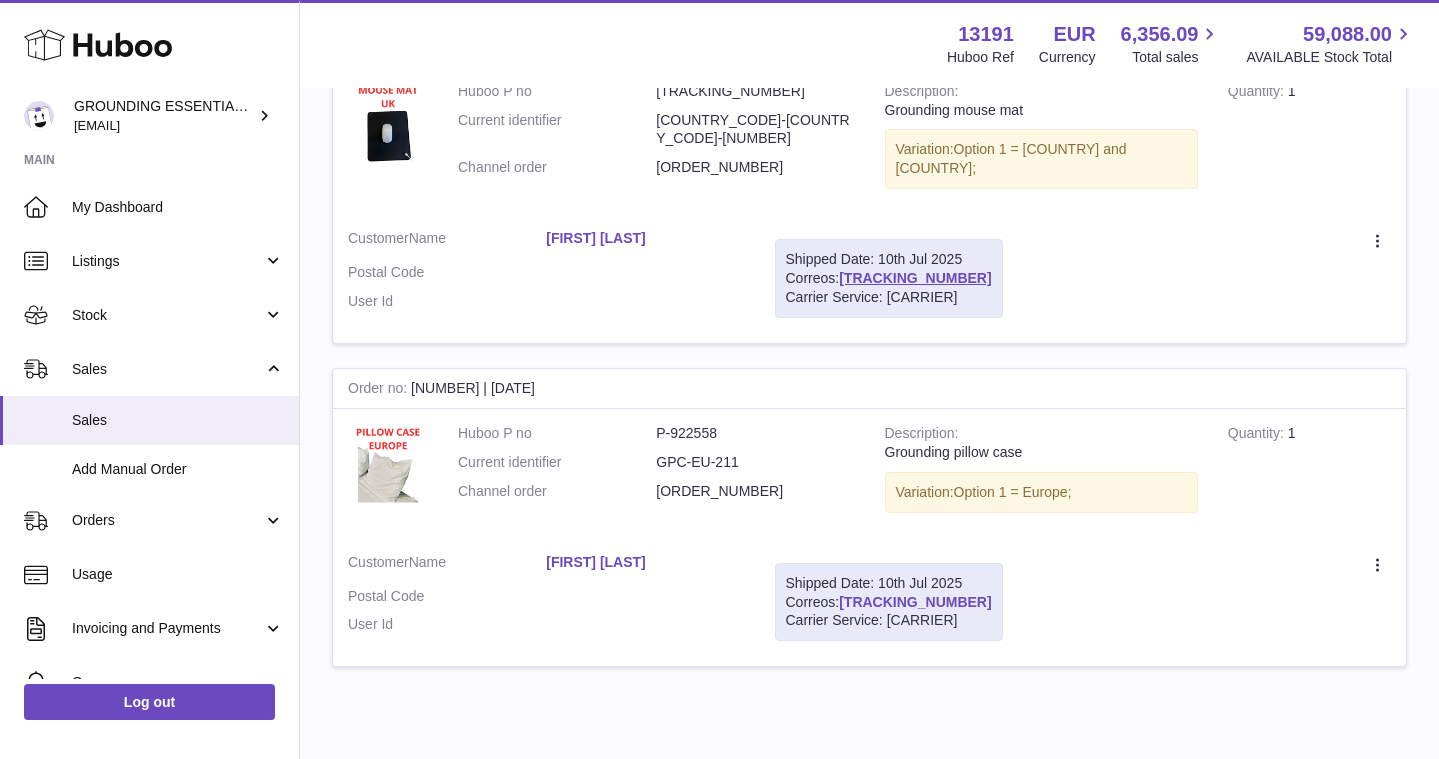 drag, startPoint x: 958, startPoint y: 575, endPoint x: 842, endPoint y: 574, distance: 116.00431 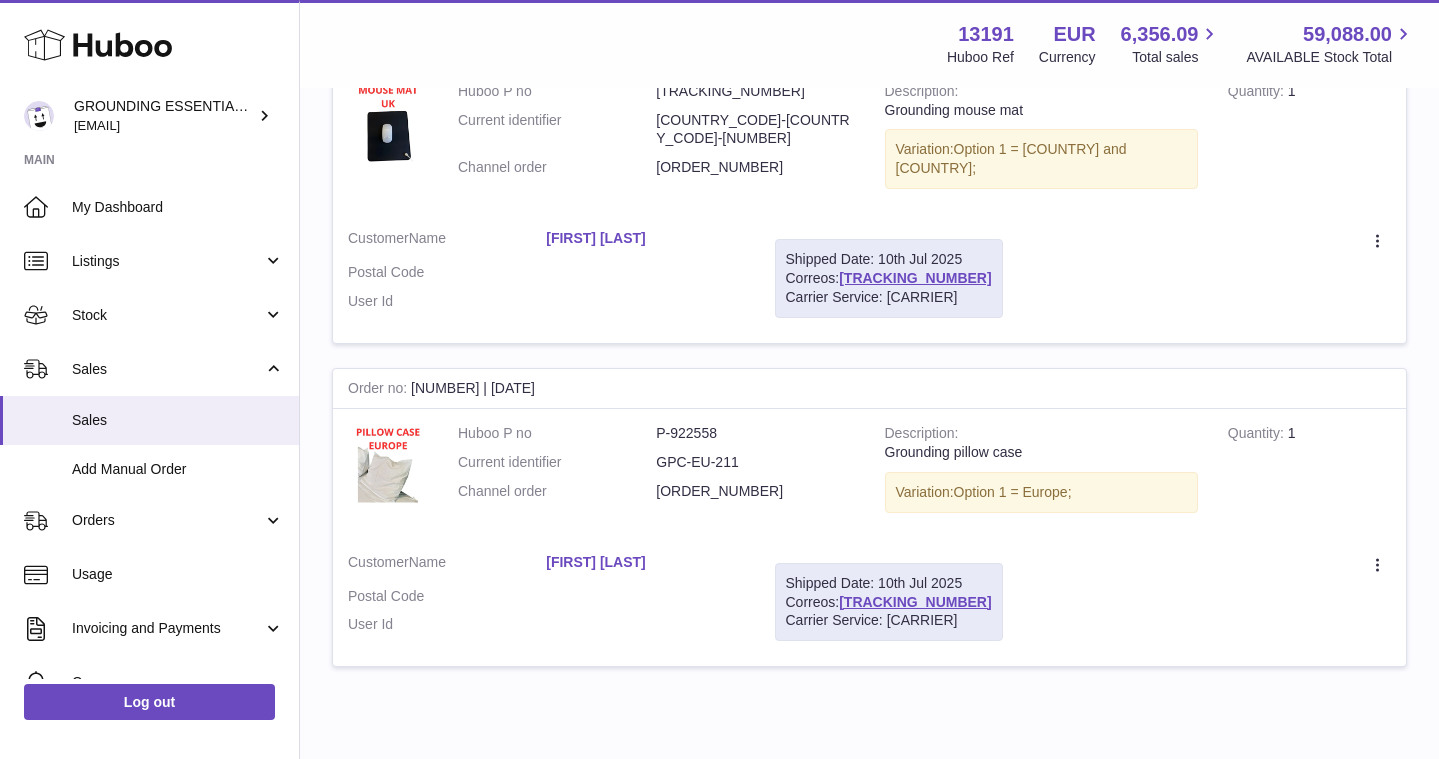 scroll, scrollTop: 0, scrollLeft: 0, axis: both 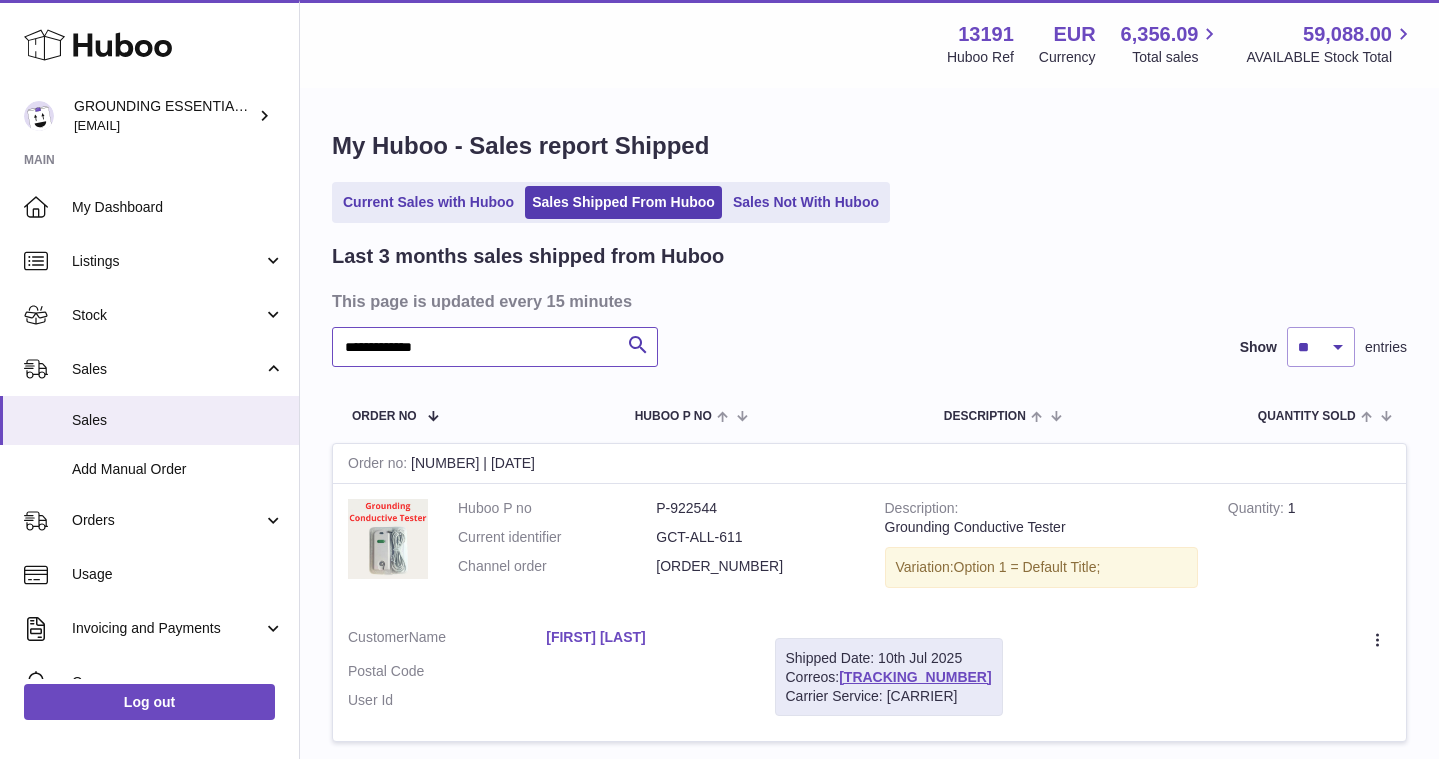 click on "**********" at bounding box center (495, 347) 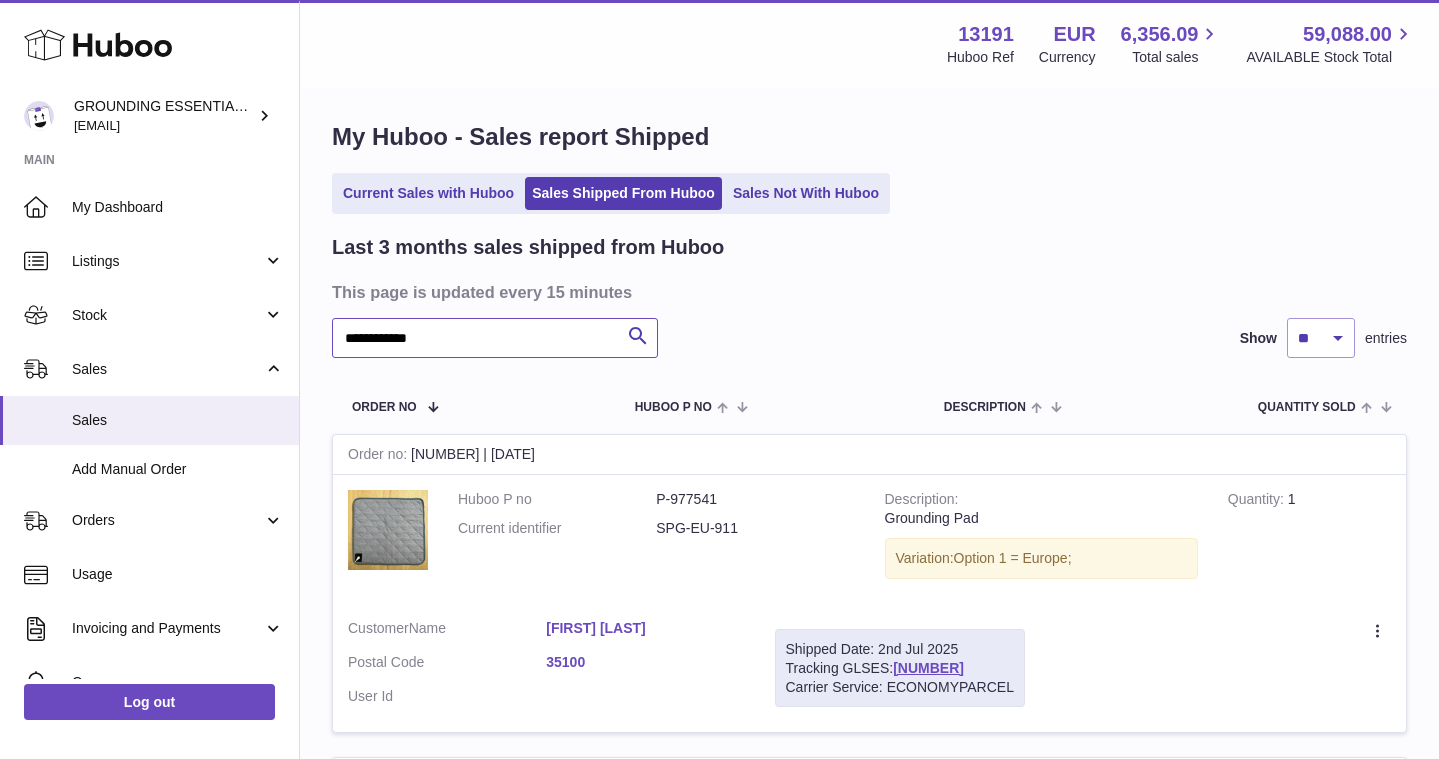 scroll, scrollTop: 0, scrollLeft: 0, axis: both 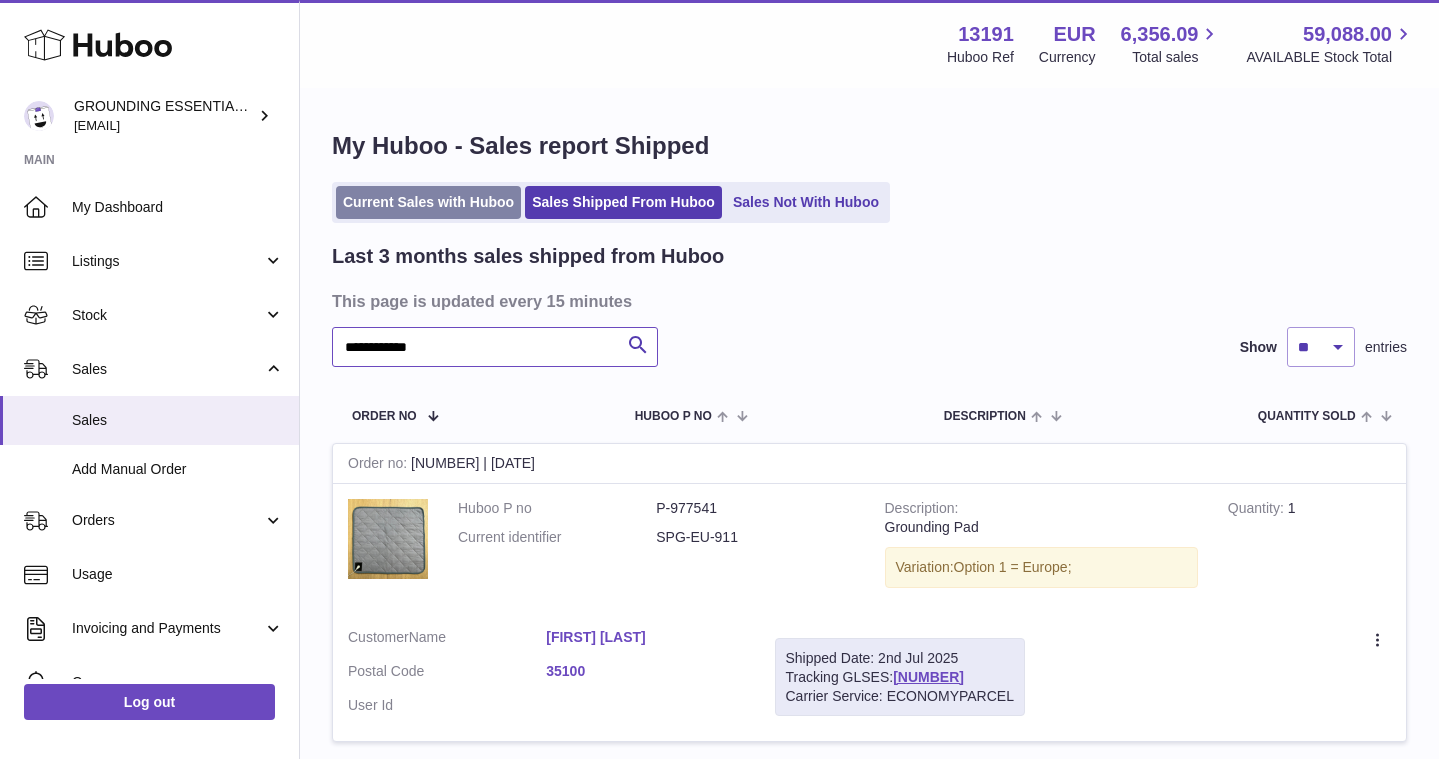 type on "**********" 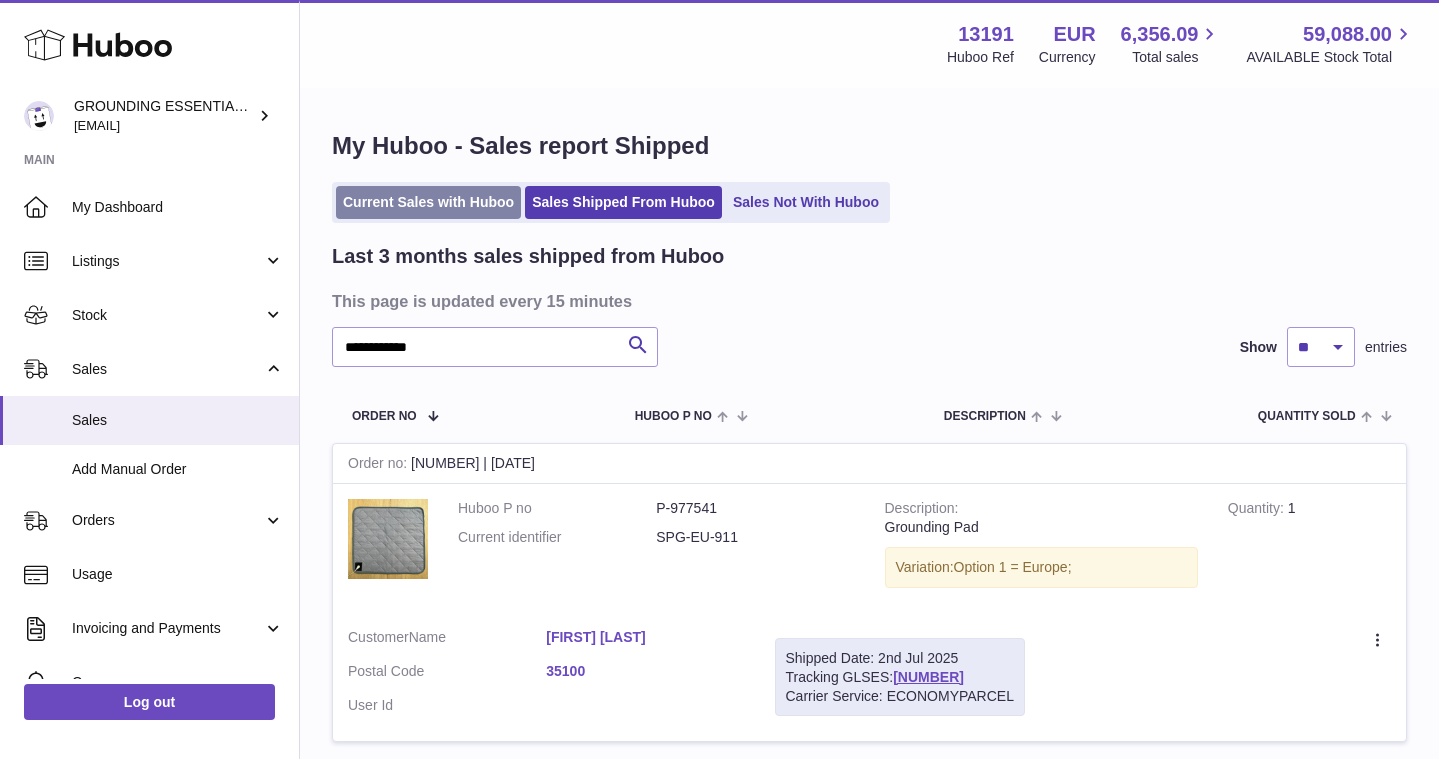 click on "Current Sales with Huboo" at bounding box center [428, 202] 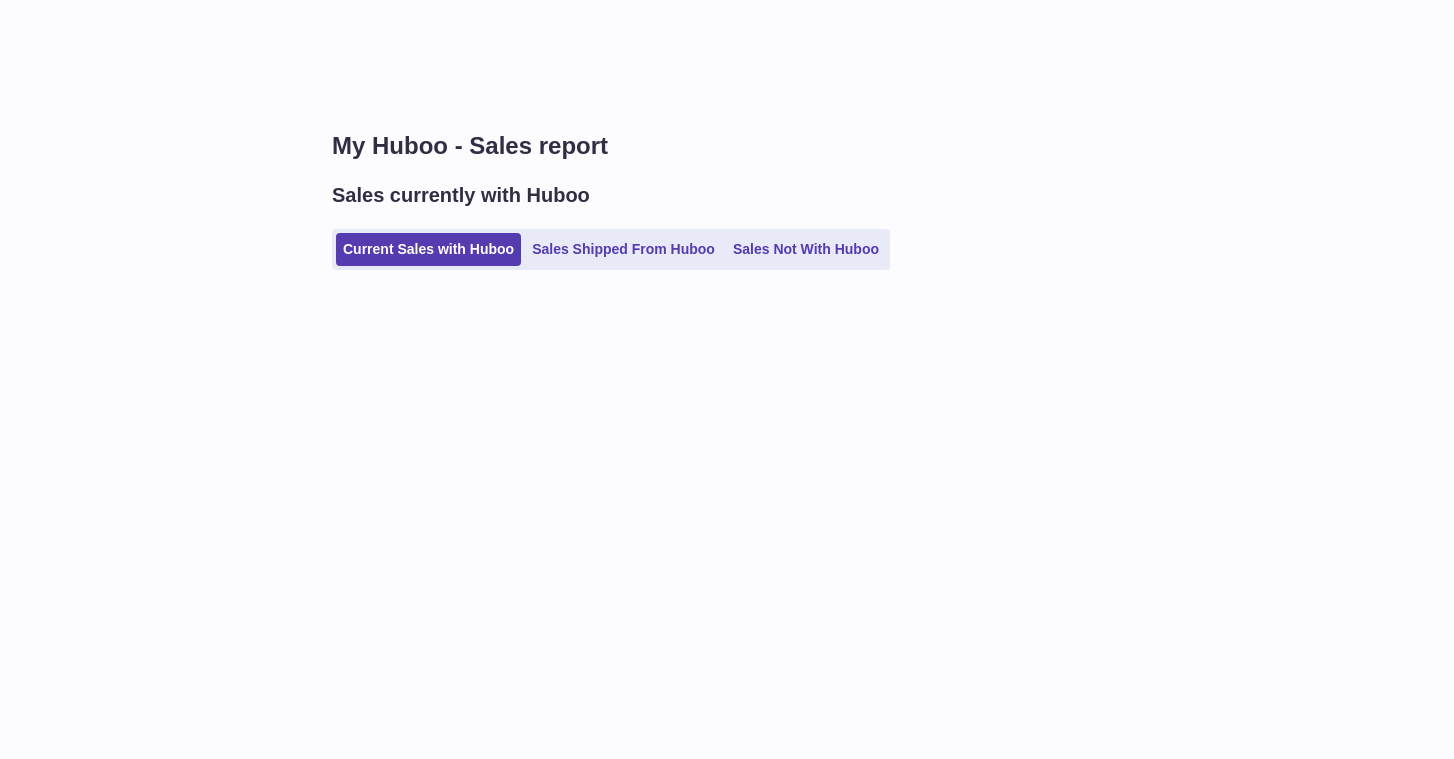scroll, scrollTop: 0, scrollLeft: 0, axis: both 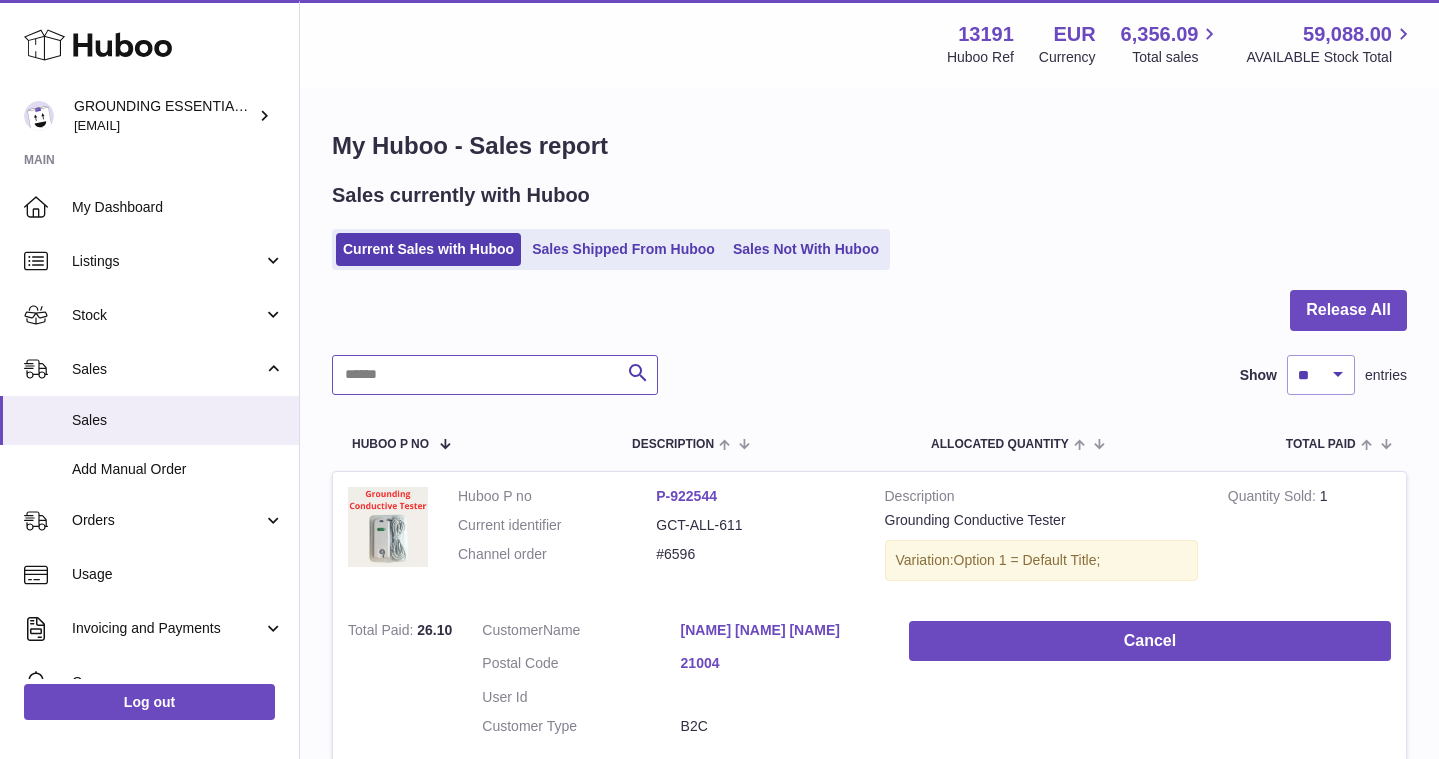 click at bounding box center (495, 375) 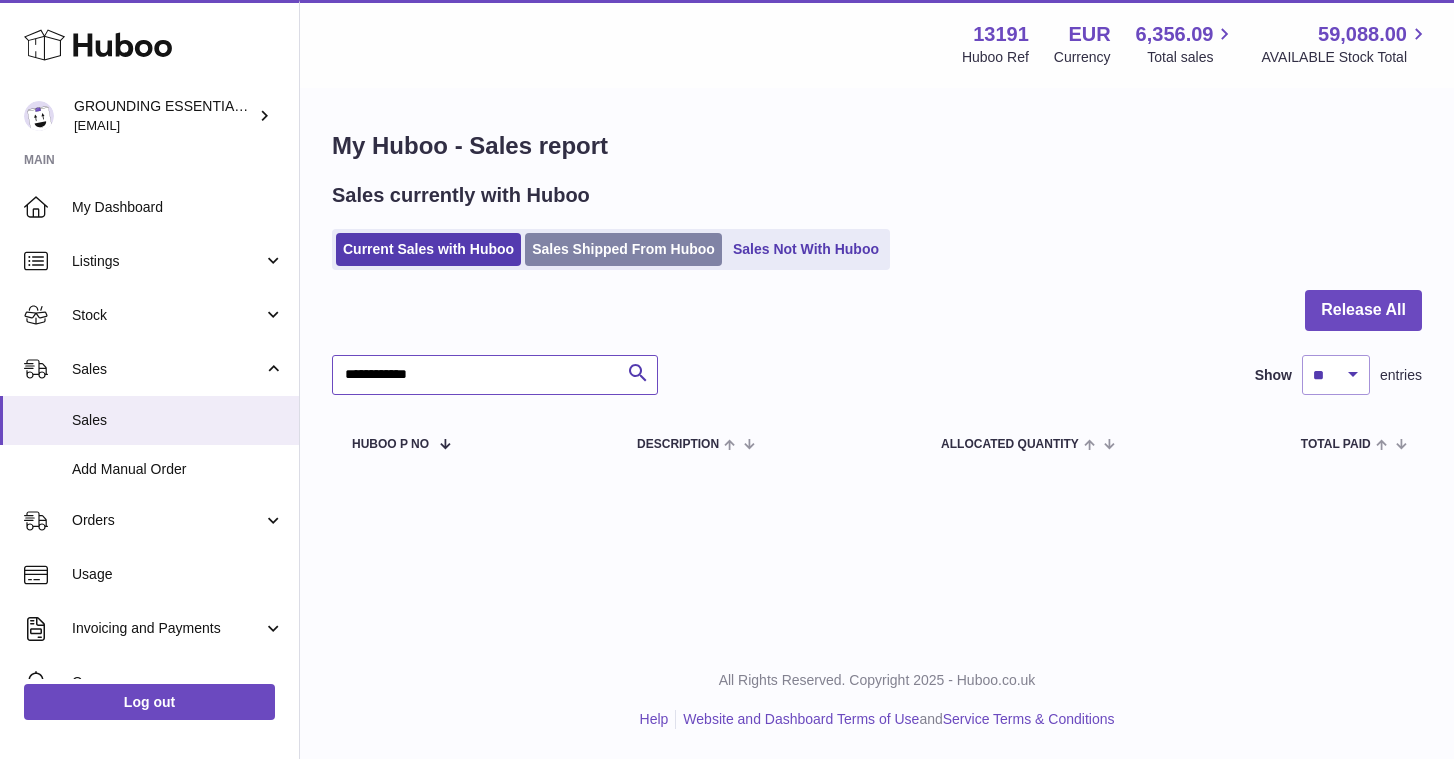 type on "**********" 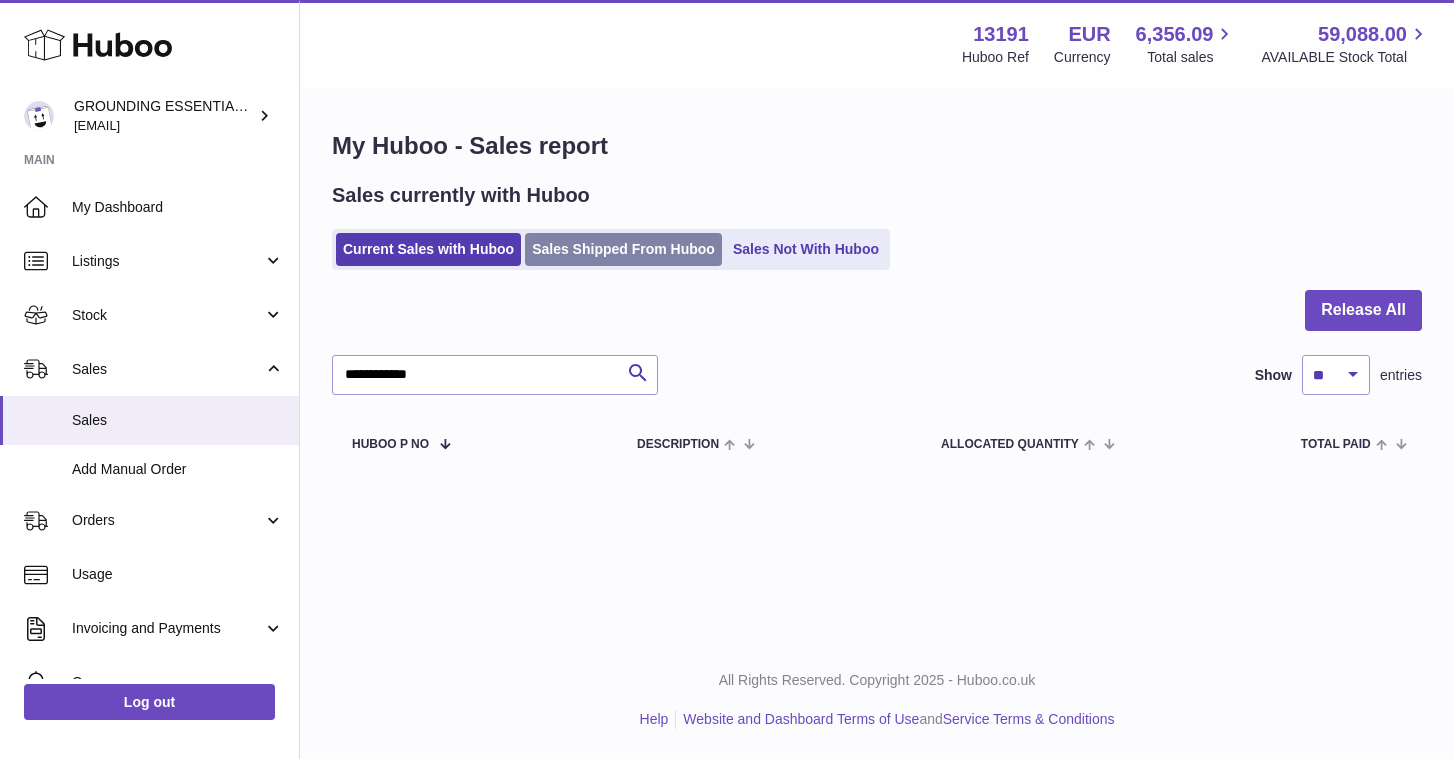 click on "Sales Shipped From Huboo" at bounding box center (623, 249) 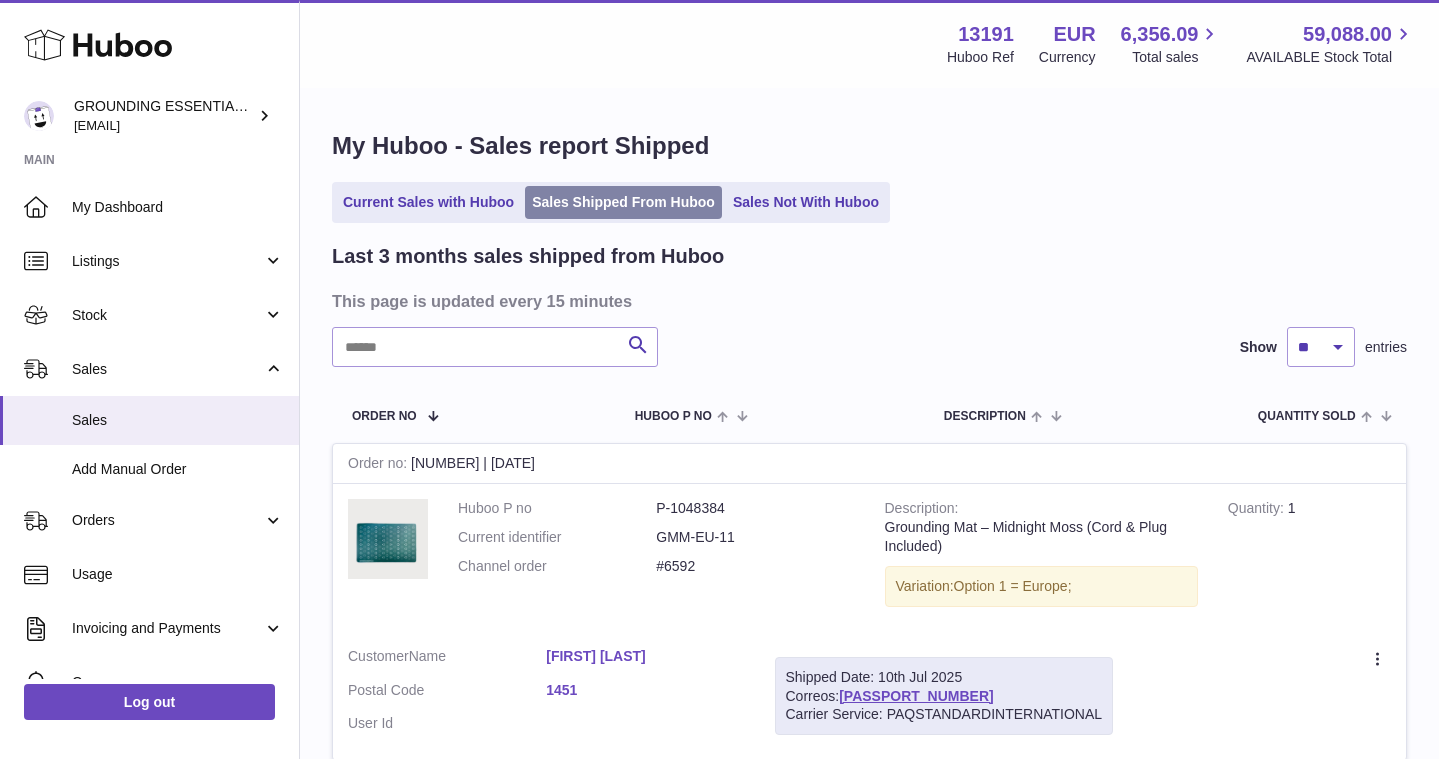 scroll, scrollTop: 0, scrollLeft: 0, axis: both 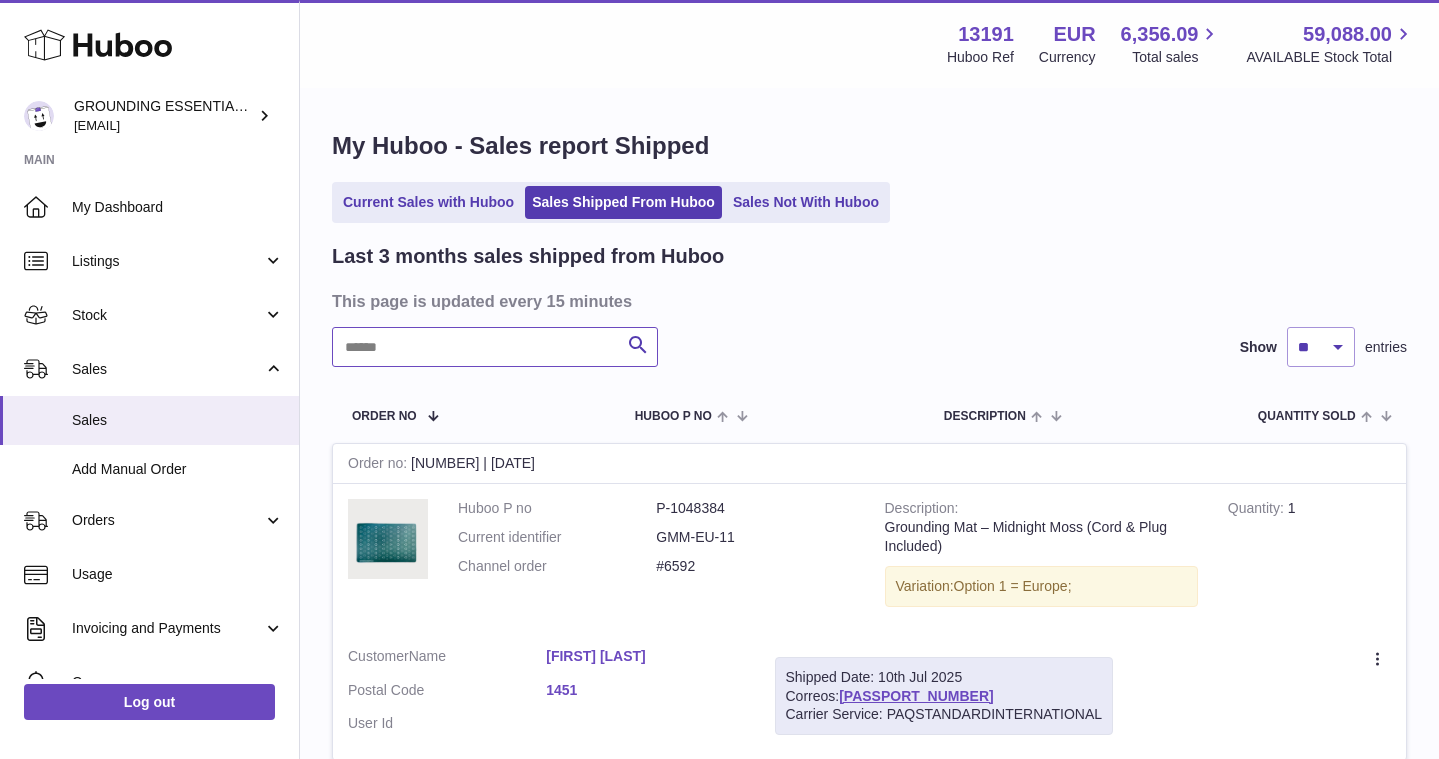 click at bounding box center (495, 347) 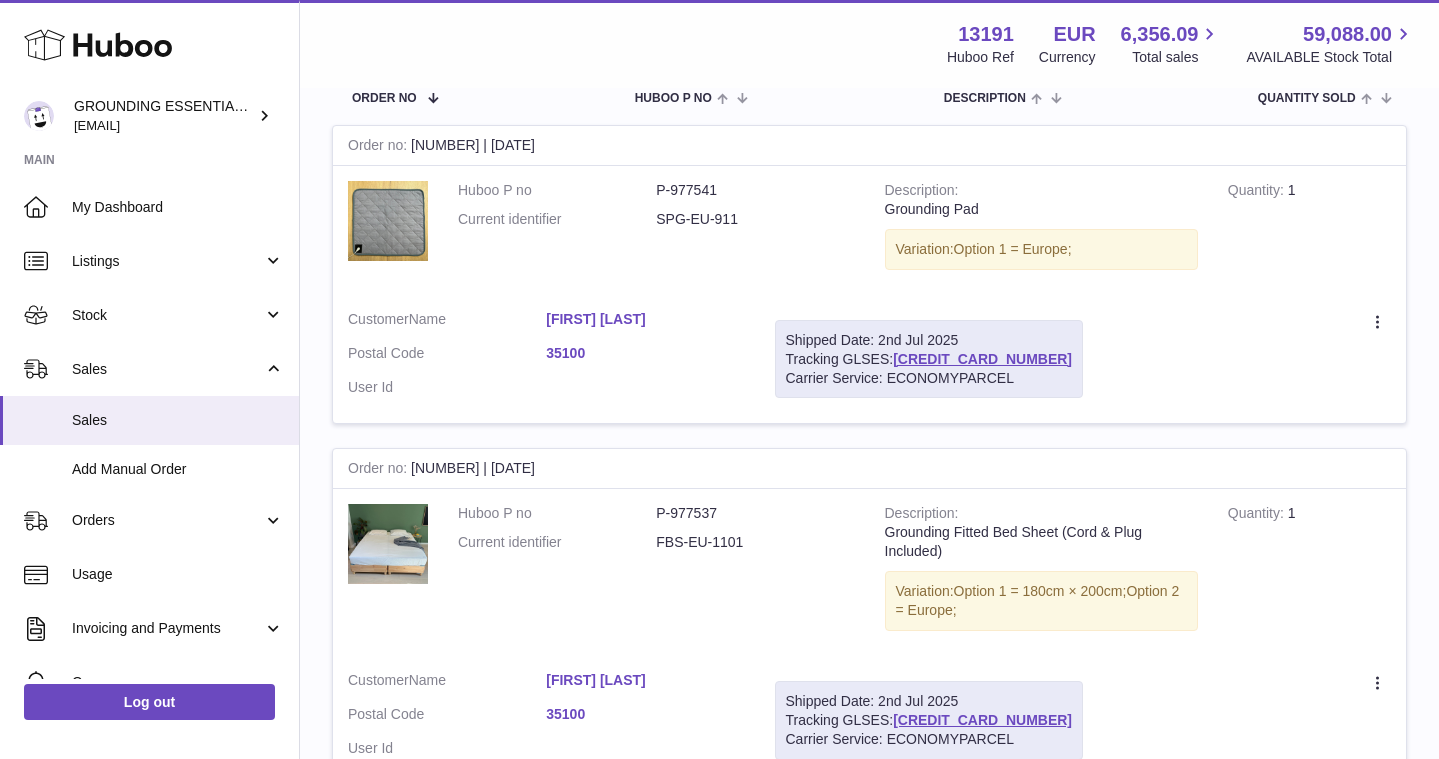 scroll, scrollTop: 313, scrollLeft: 0, axis: vertical 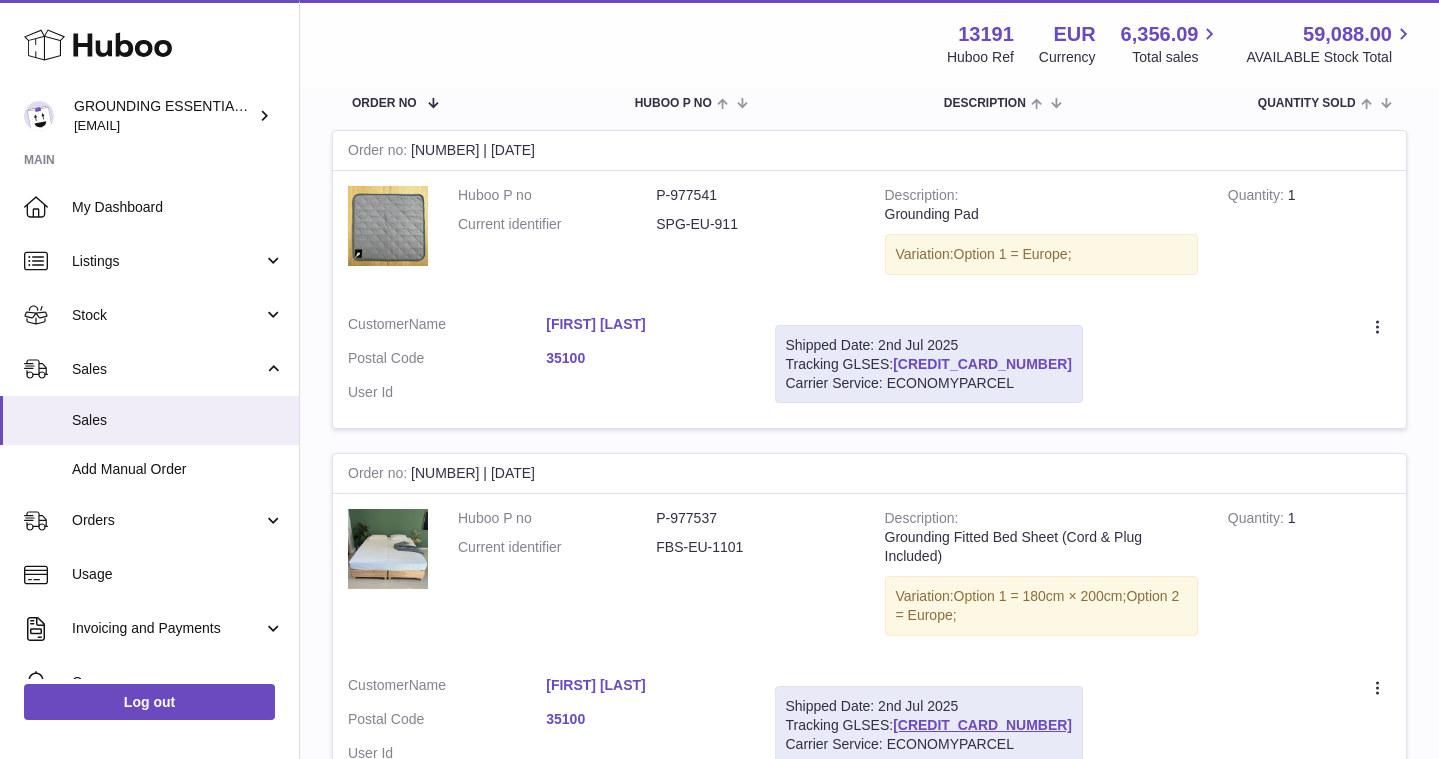 click on "61280237407529" at bounding box center [982, 364] 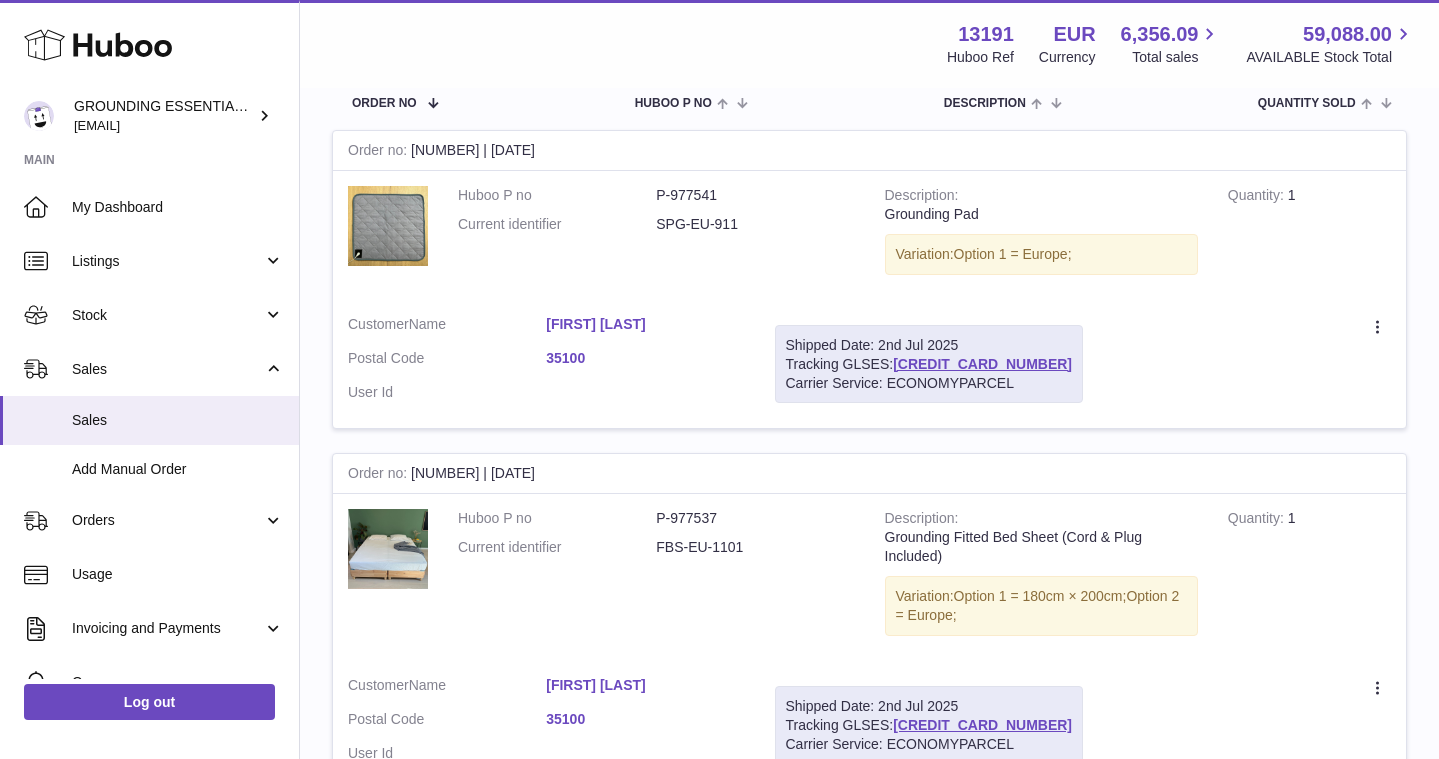 scroll, scrollTop: 0, scrollLeft: 0, axis: both 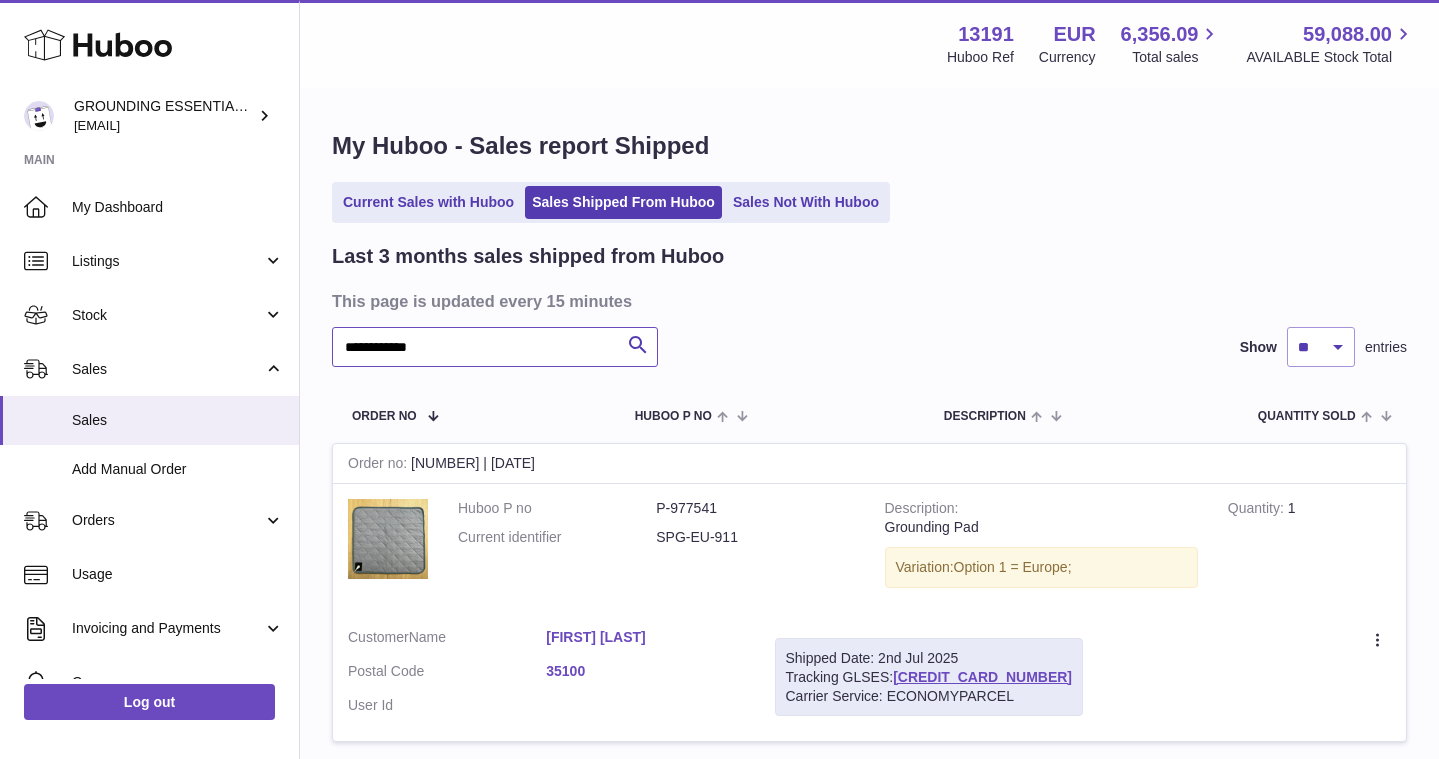 click on "**********" at bounding box center [495, 347] 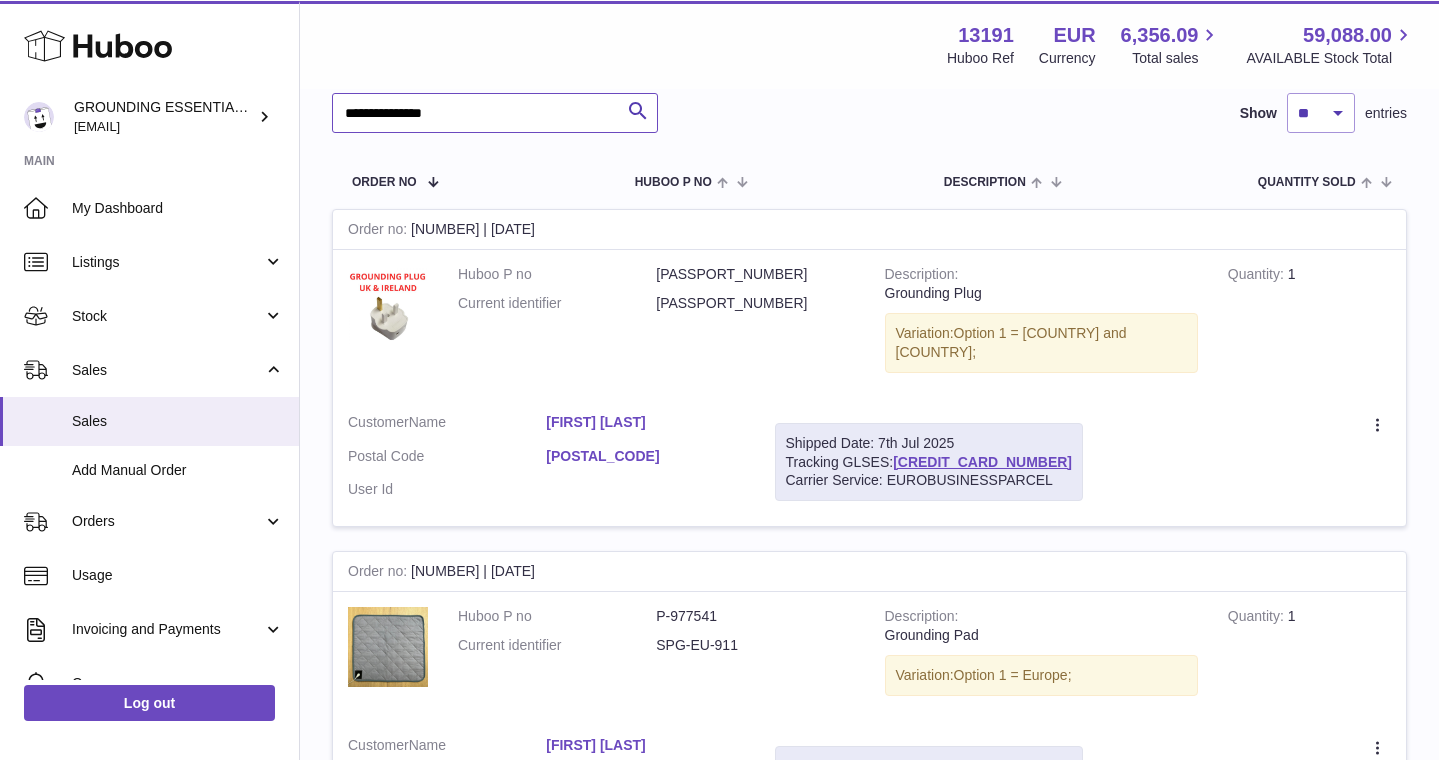 scroll, scrollTop: 239, scrollLeft: 0, axis: vertical 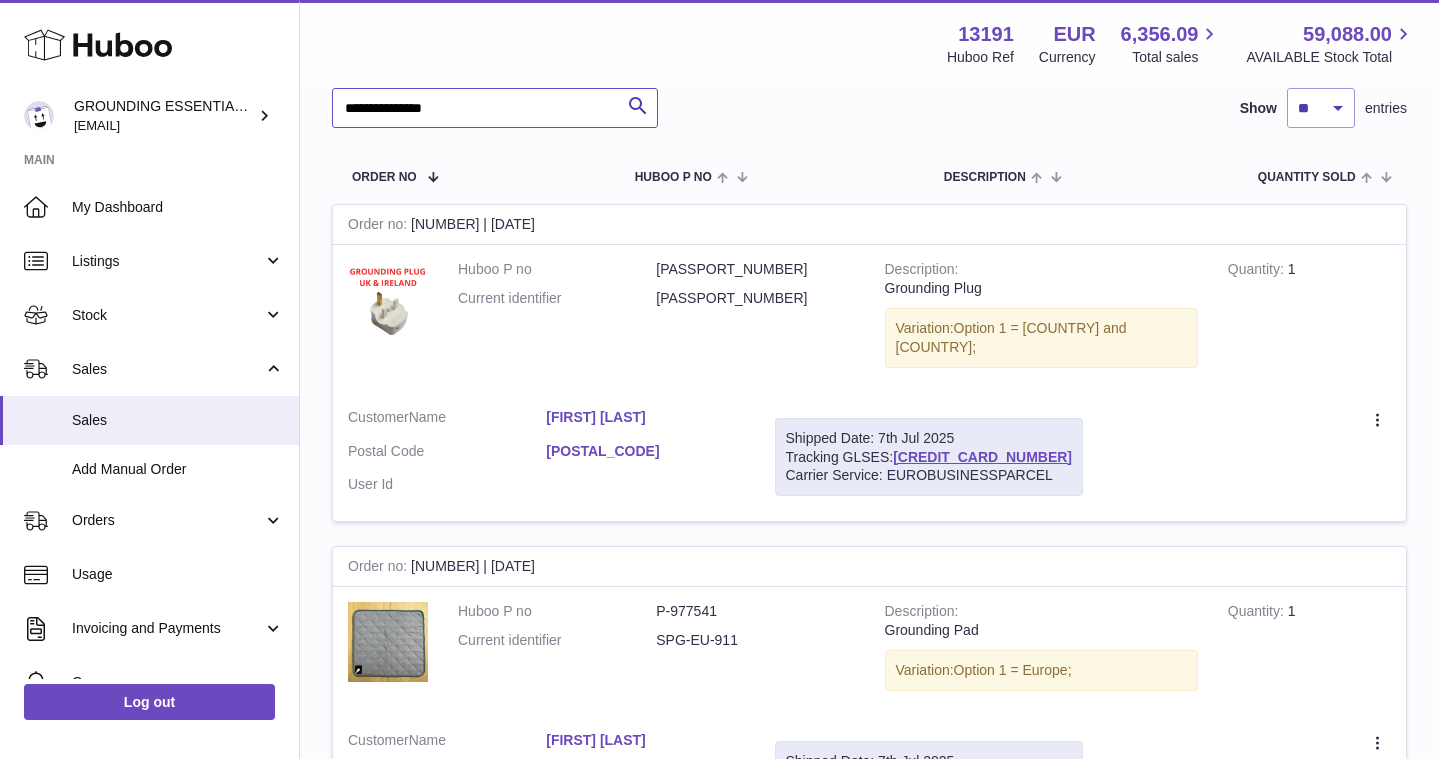type on "**********" 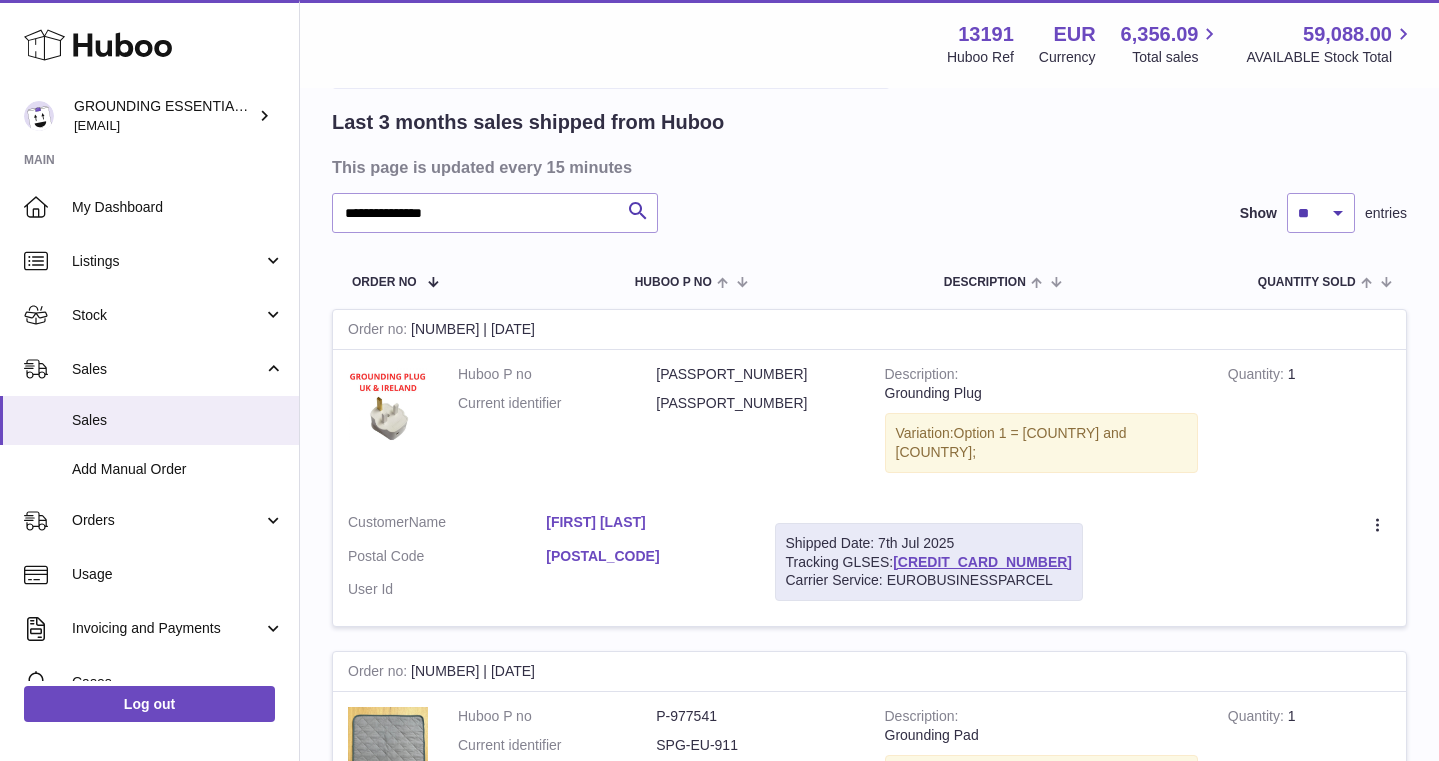 scroll, scrollTop: 119, scrollLeft: 0, axis: vertical 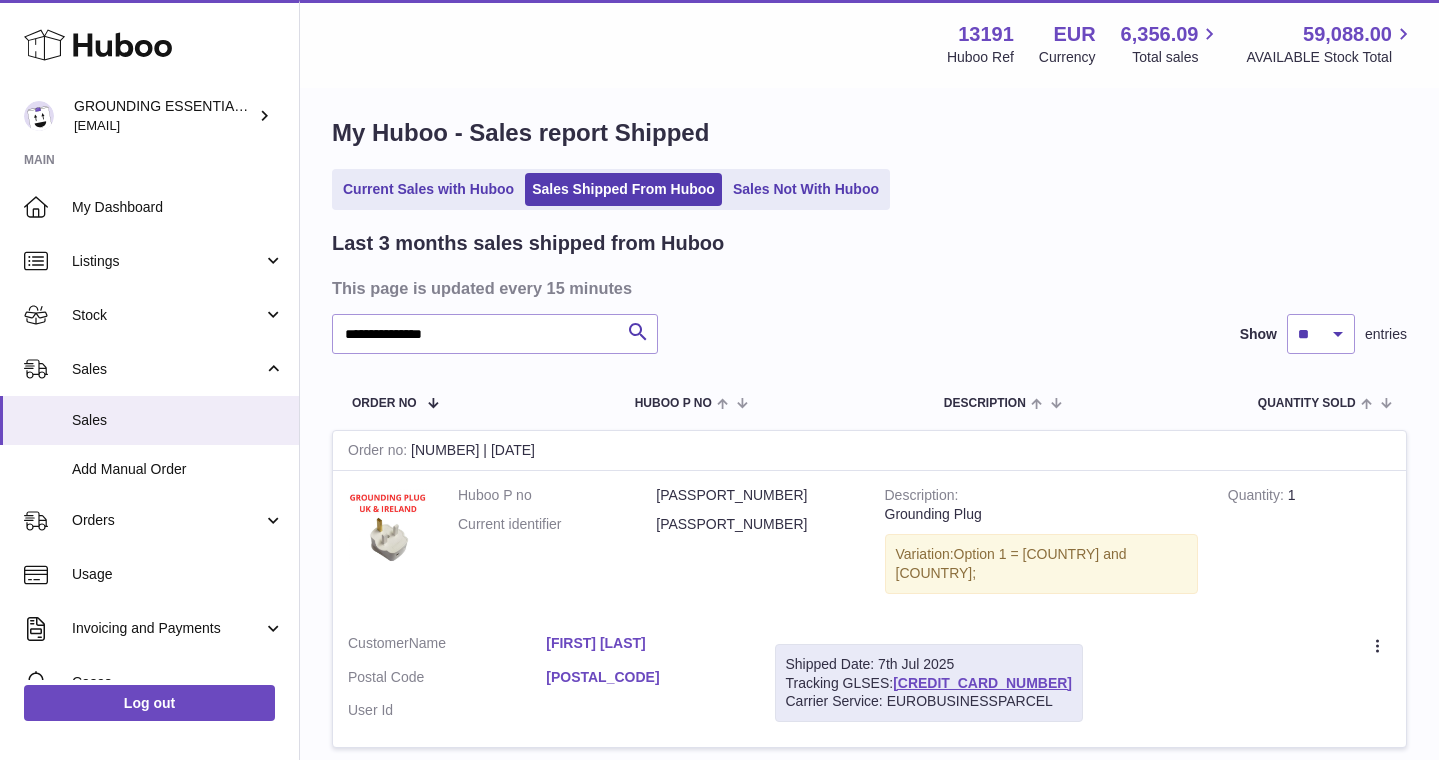 click on "Current Sales with Huboo
Sales Shipped From Huboo
Sales Not With Huboo" at bounding box center (611, 189) 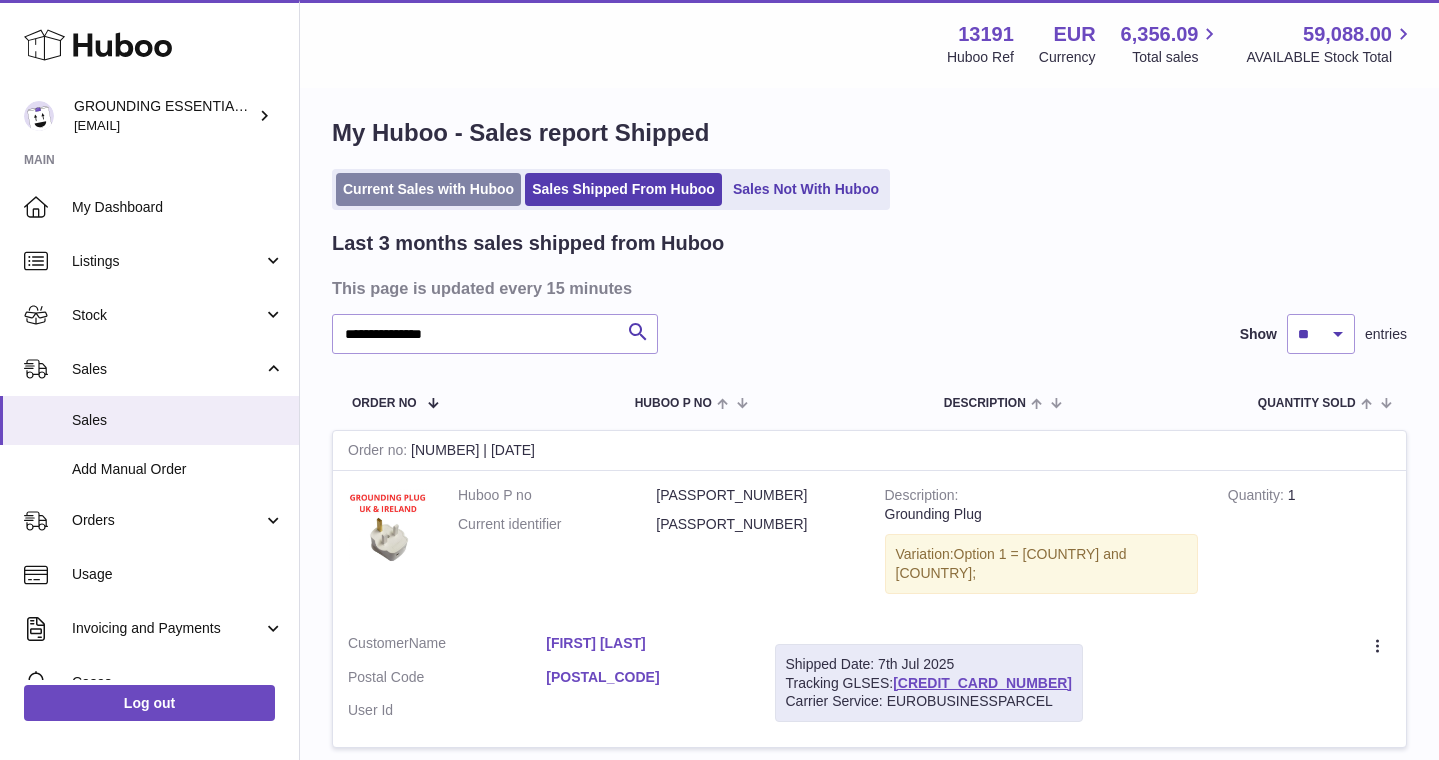 click on "Current Sales with Huboo" at bounding box center (428, 189) 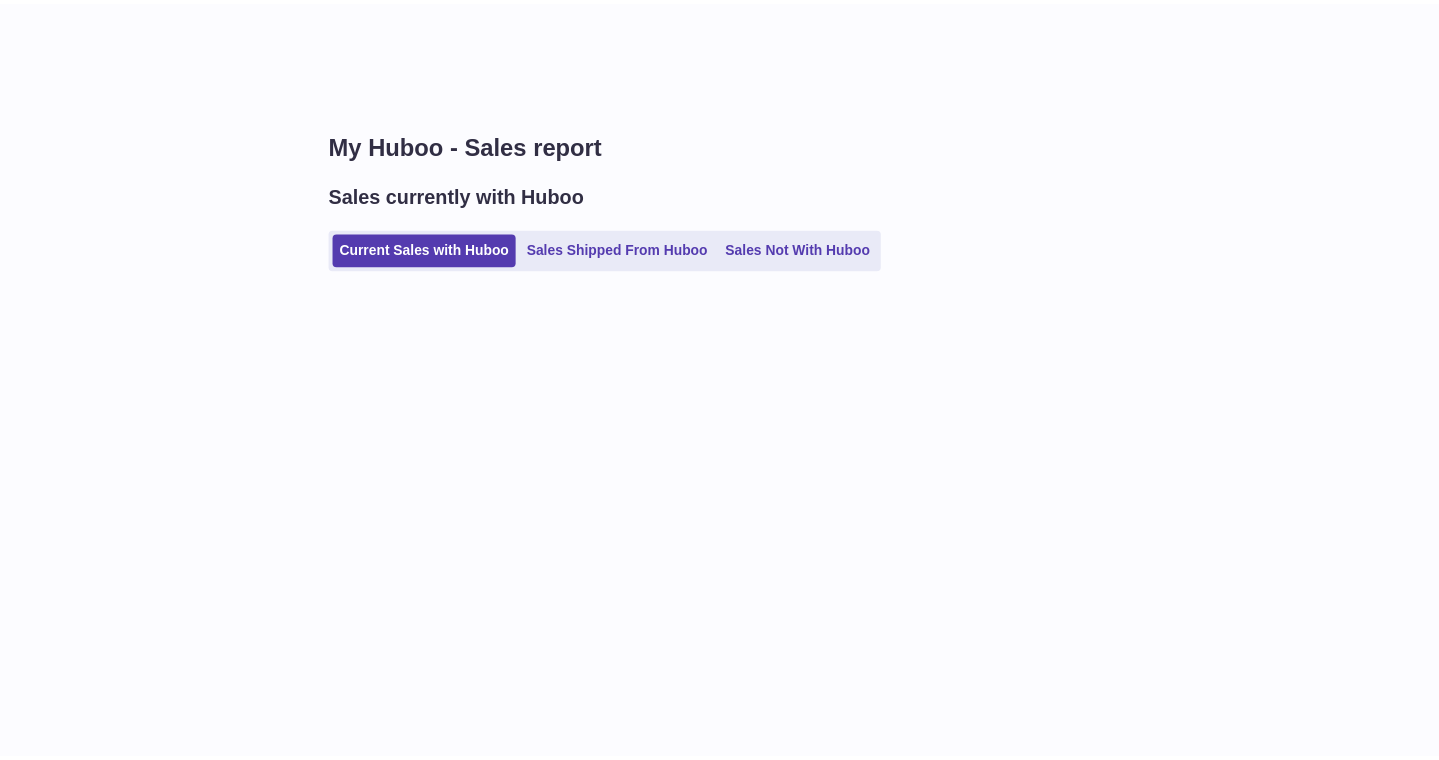scroll, scrollTop: 0, scrollLeft: 0, axis: both 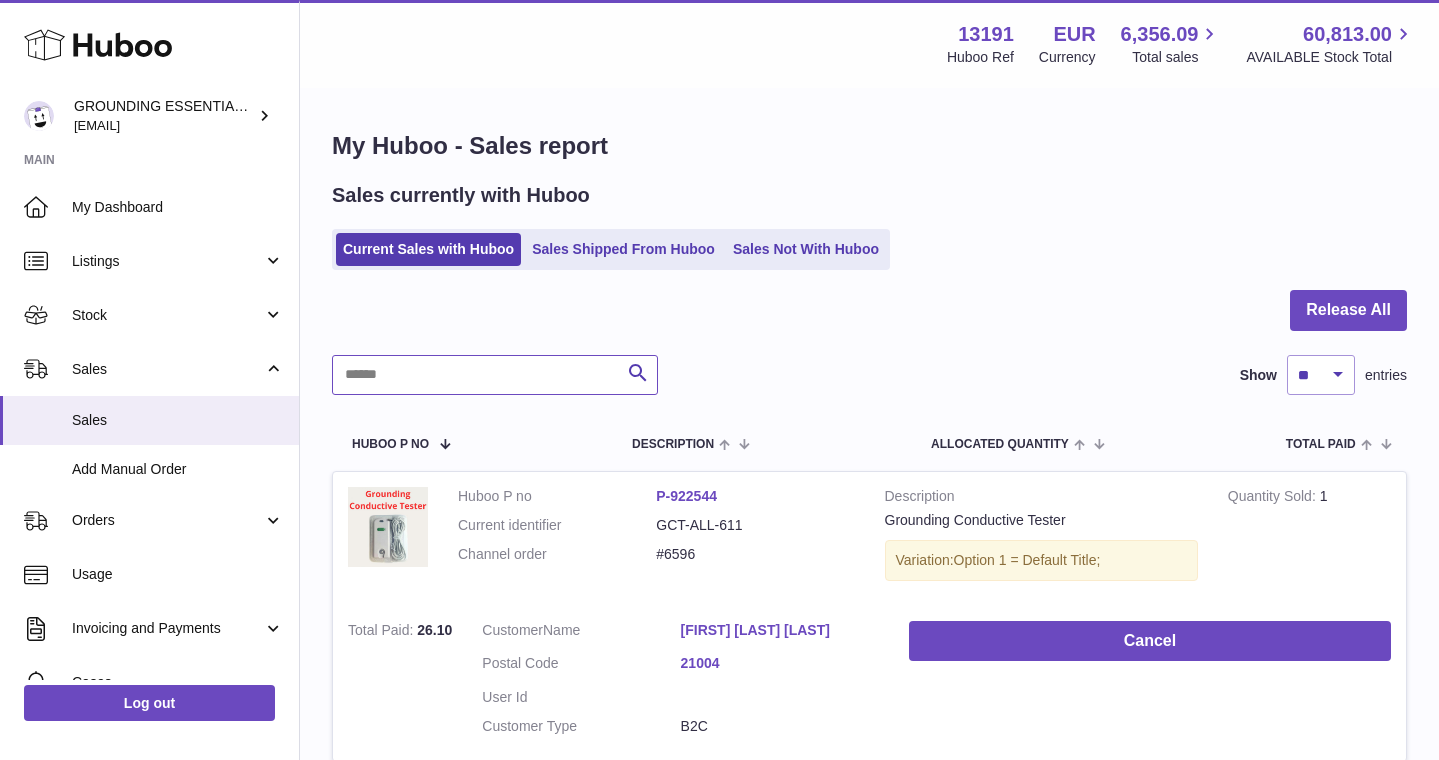 click at bounding box center (495, 375) 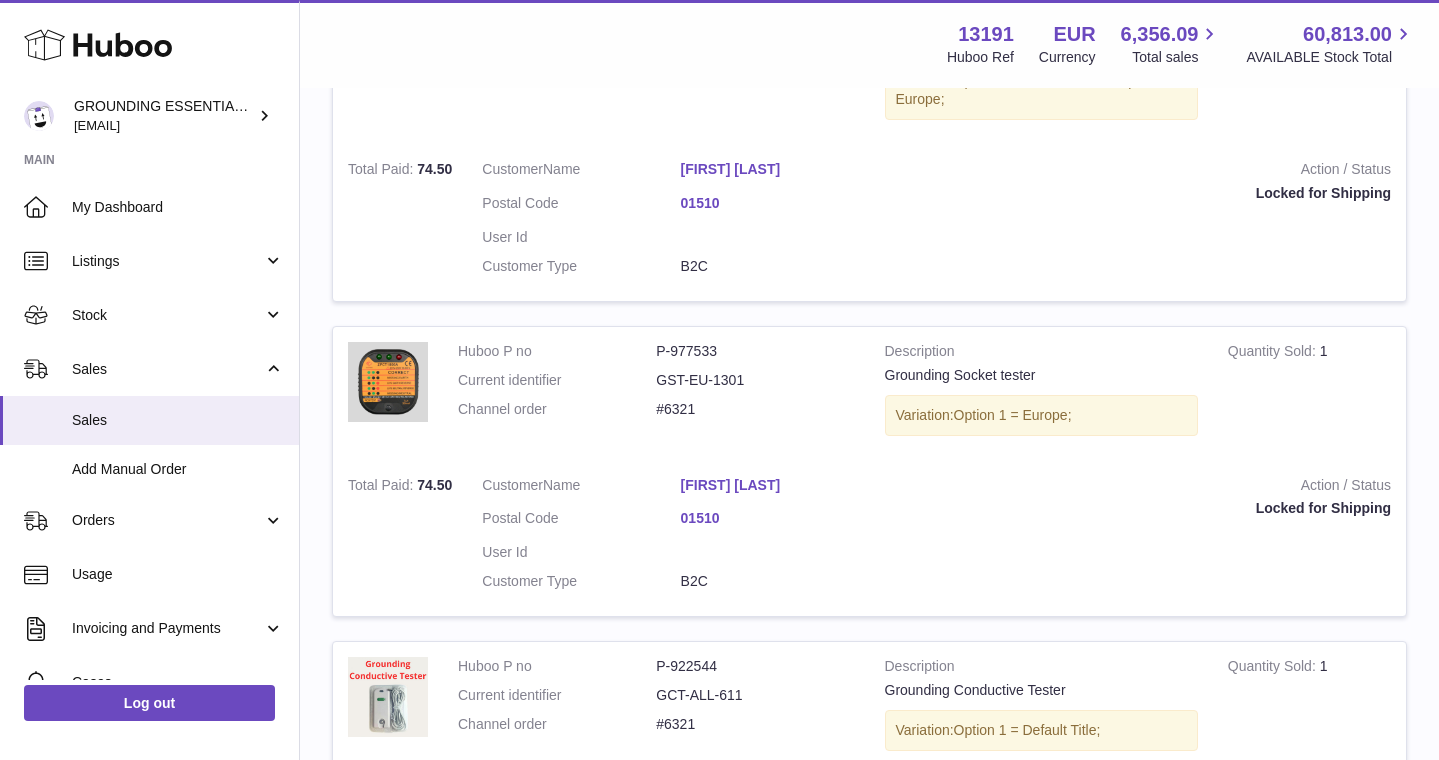 scroll, scrollTop: 835, scrollLeft: 0, axis: vertical 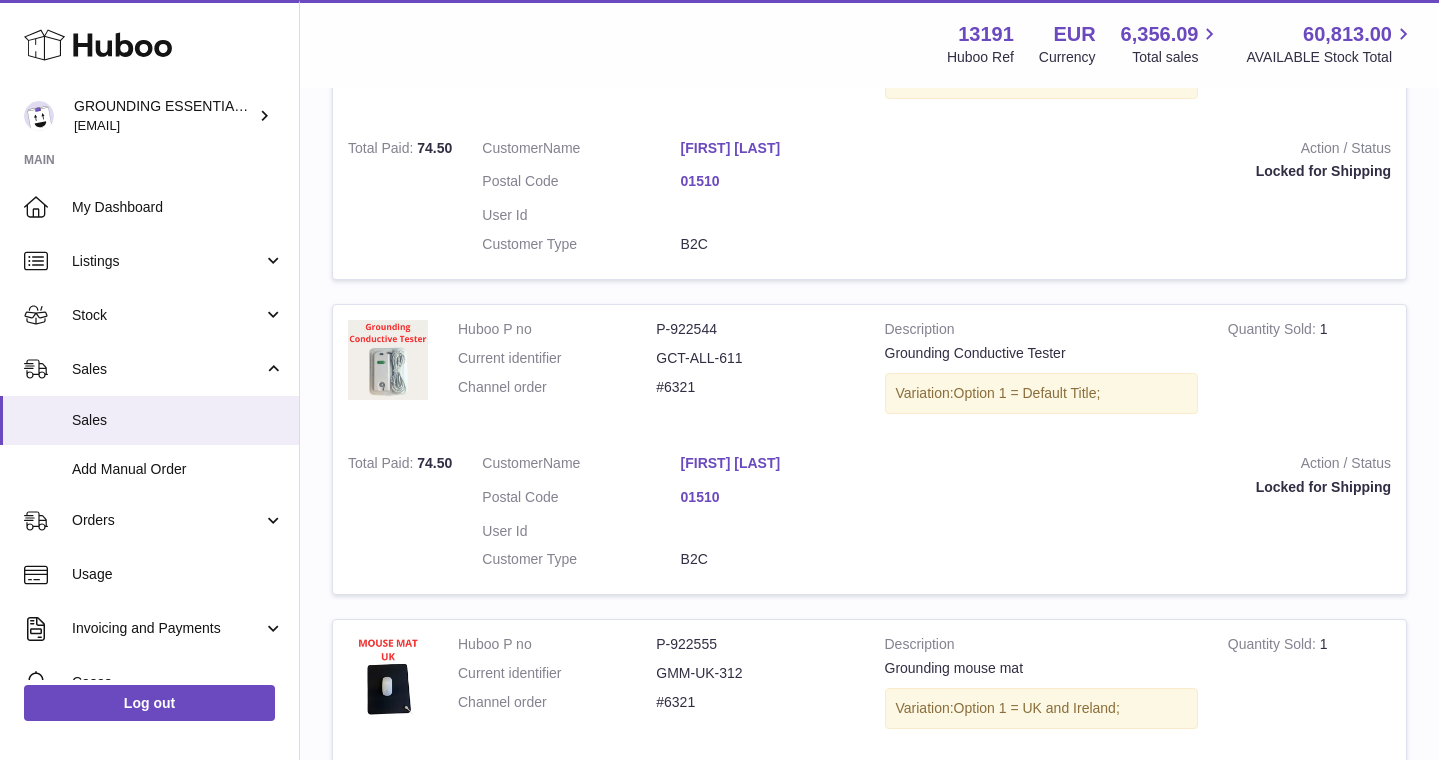 type on "**********" 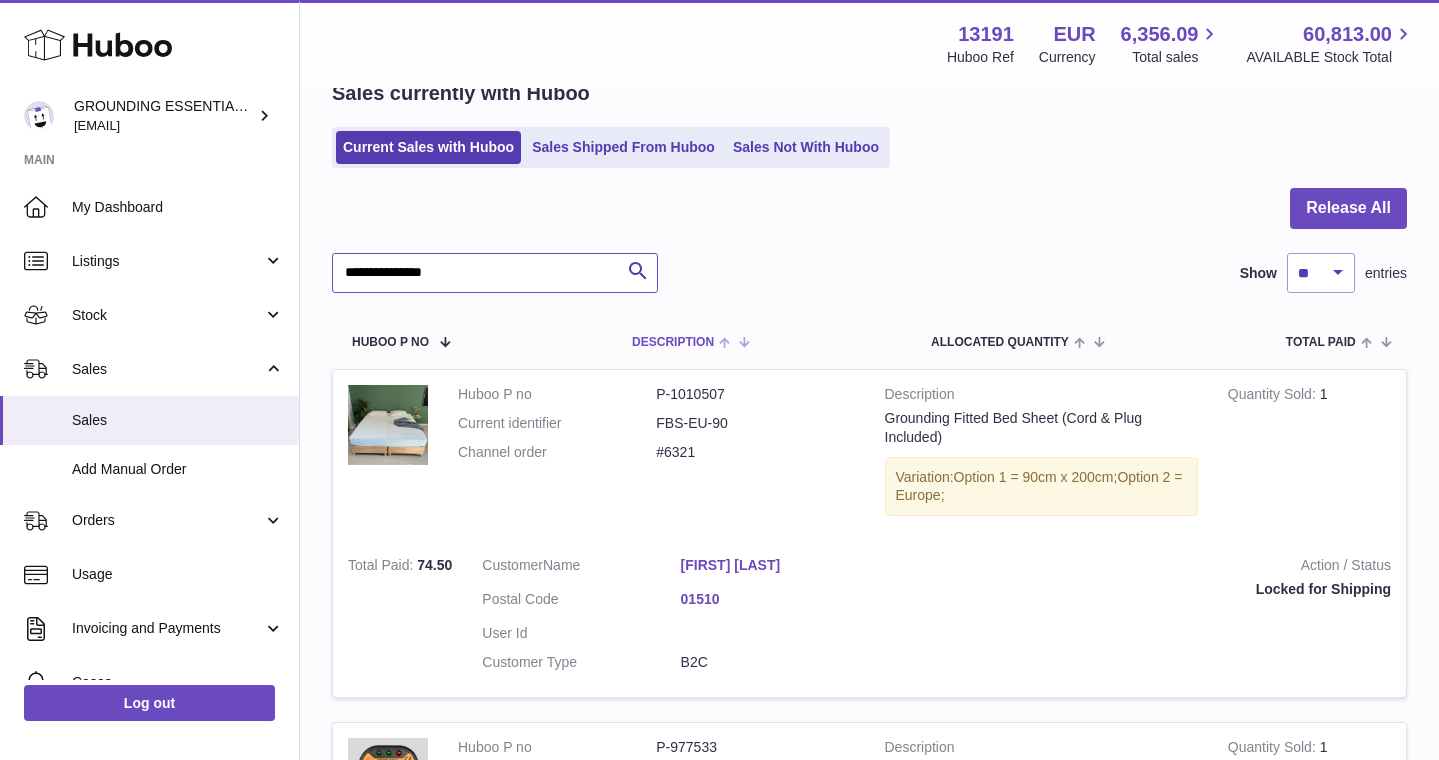 scroll, scrollTop: 164, scrollLeft: 0, axis: vertical 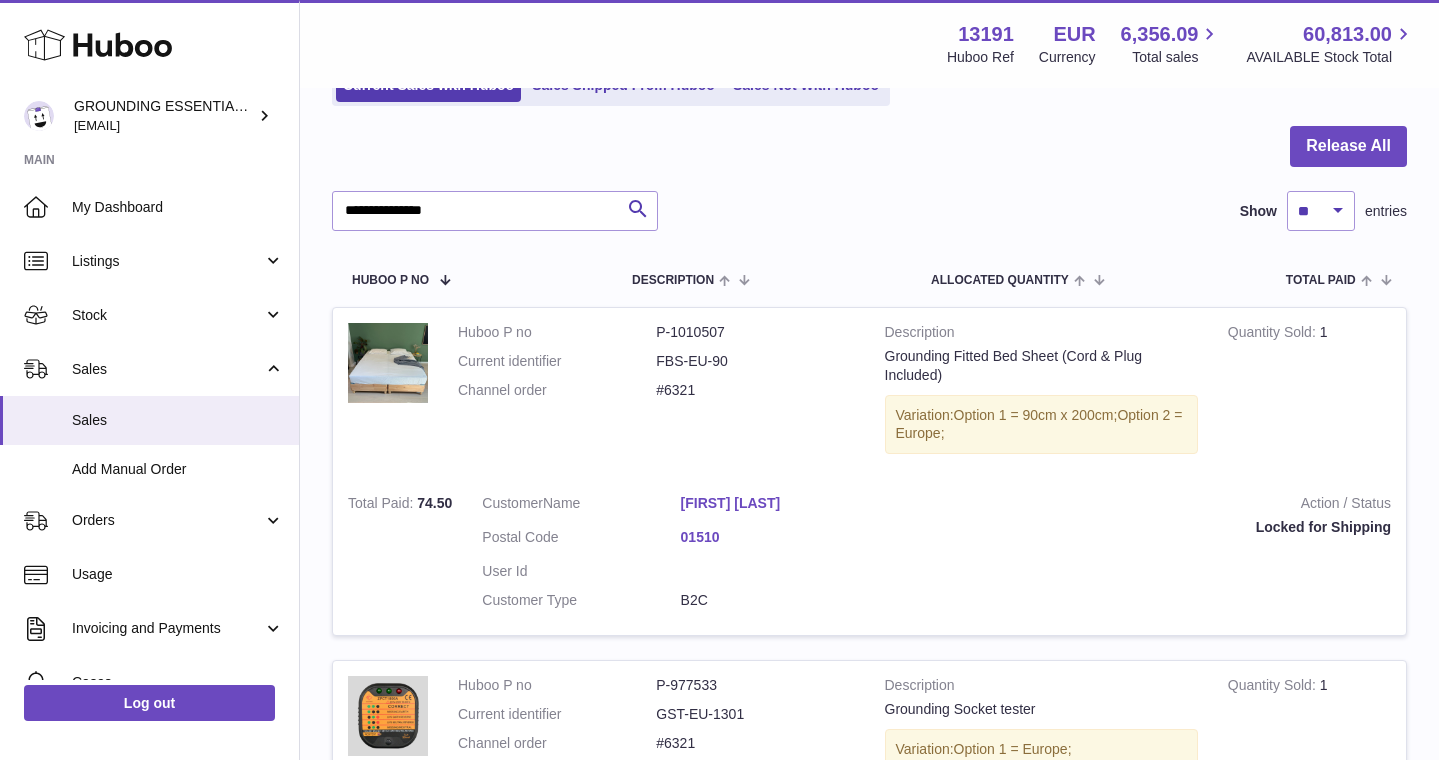 click on "[FIRST] [LAST]" at bounding box center [780, 503] 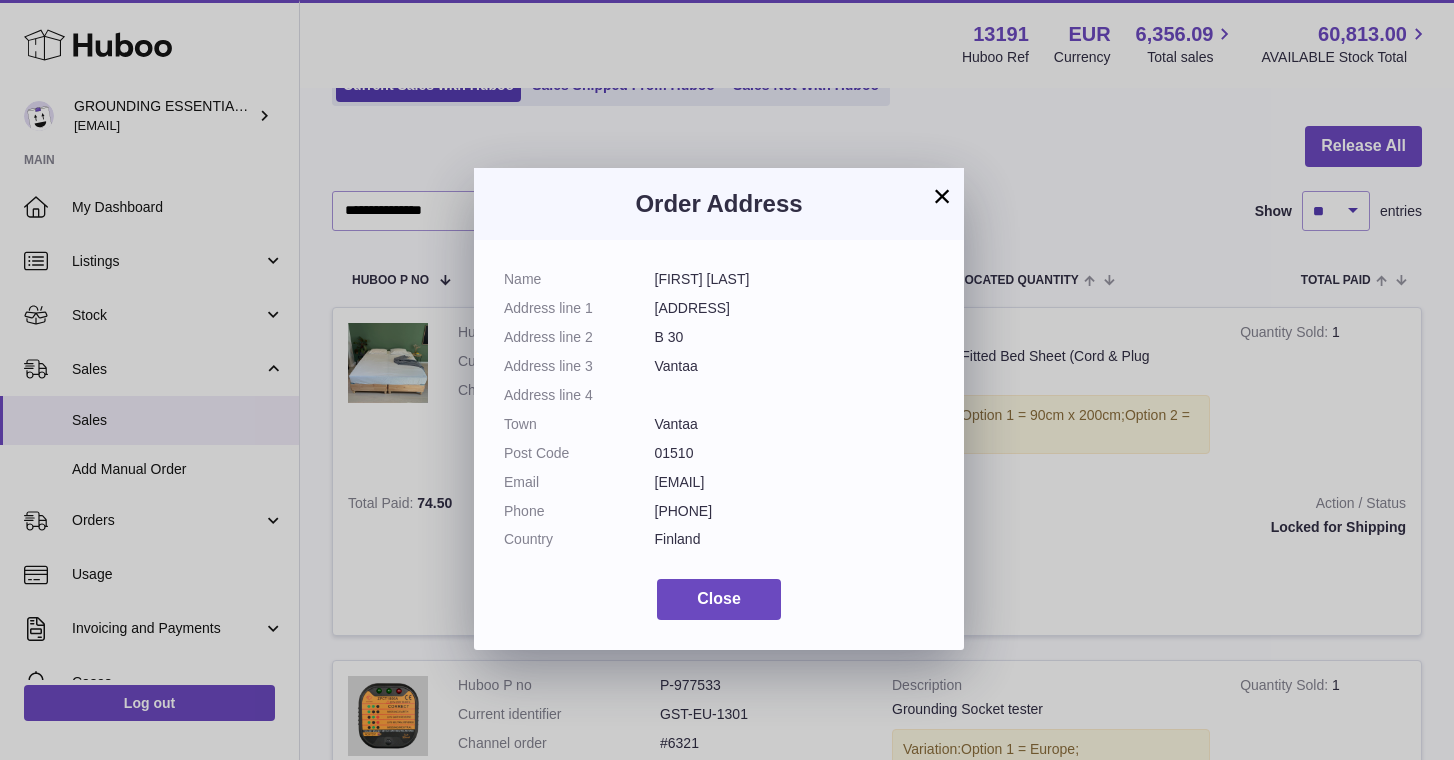click on "[FIRST] [LAST]" at bounding box center (795, 279) 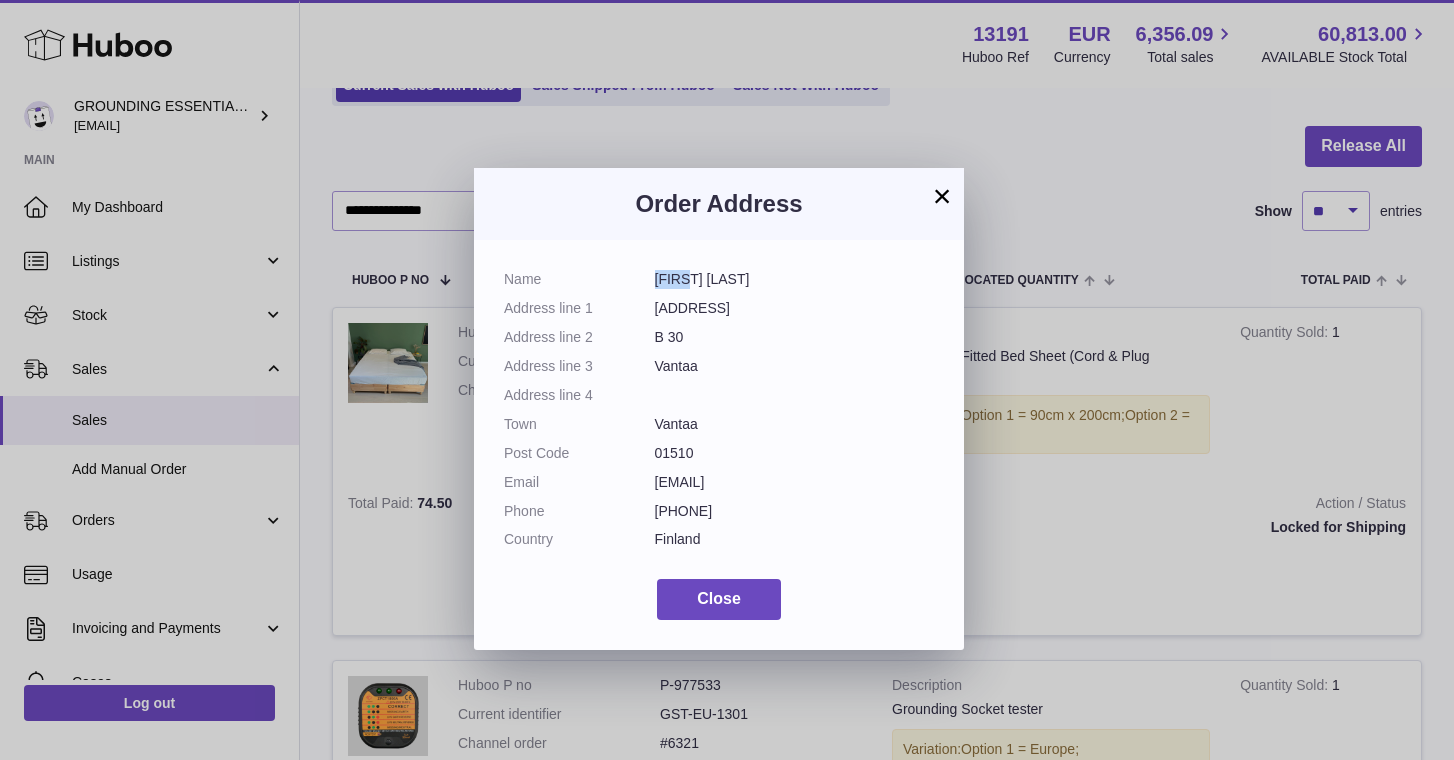 click on "[FIRST] [LAST]" at bounding box center [795, 279] 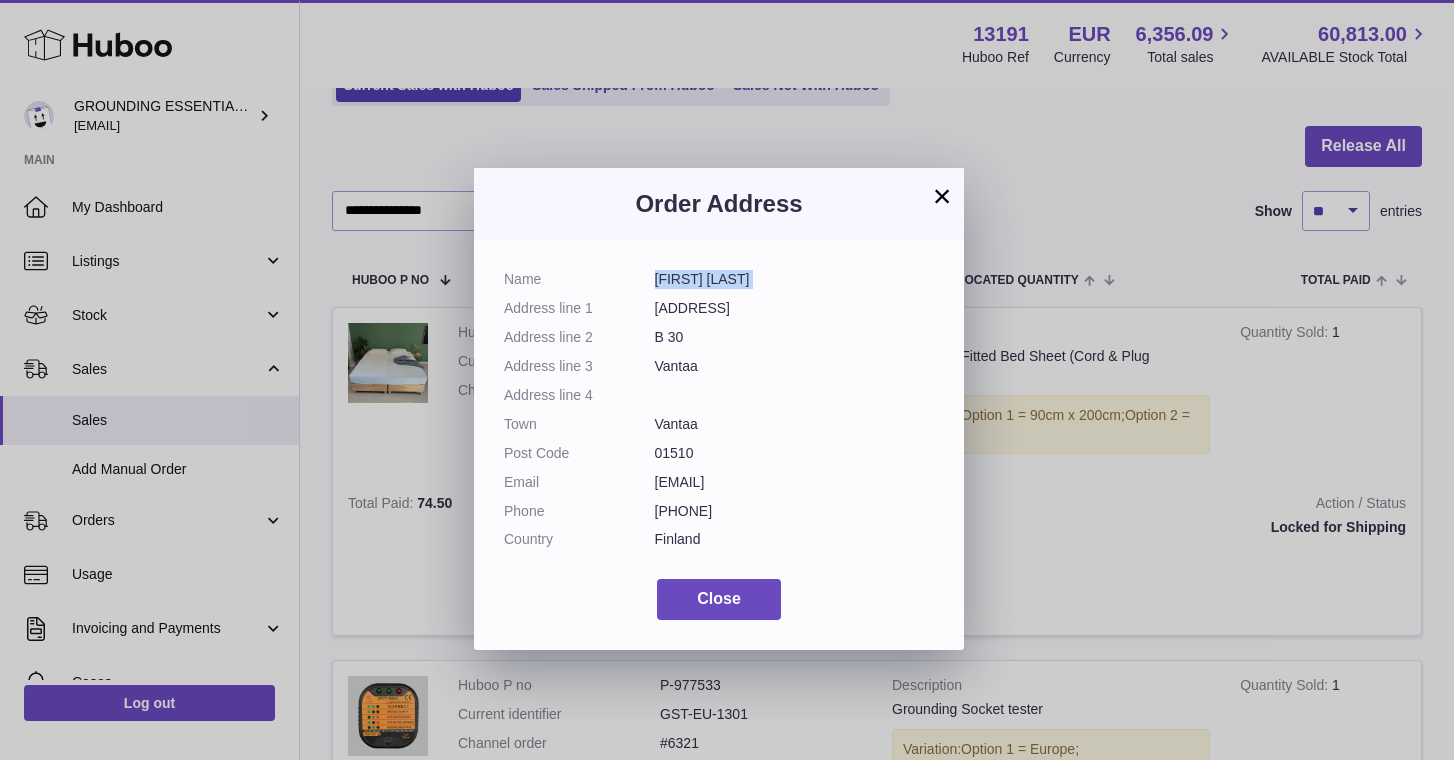 click on "[FIRST] [LAST]" at bounding box center (795, 279) 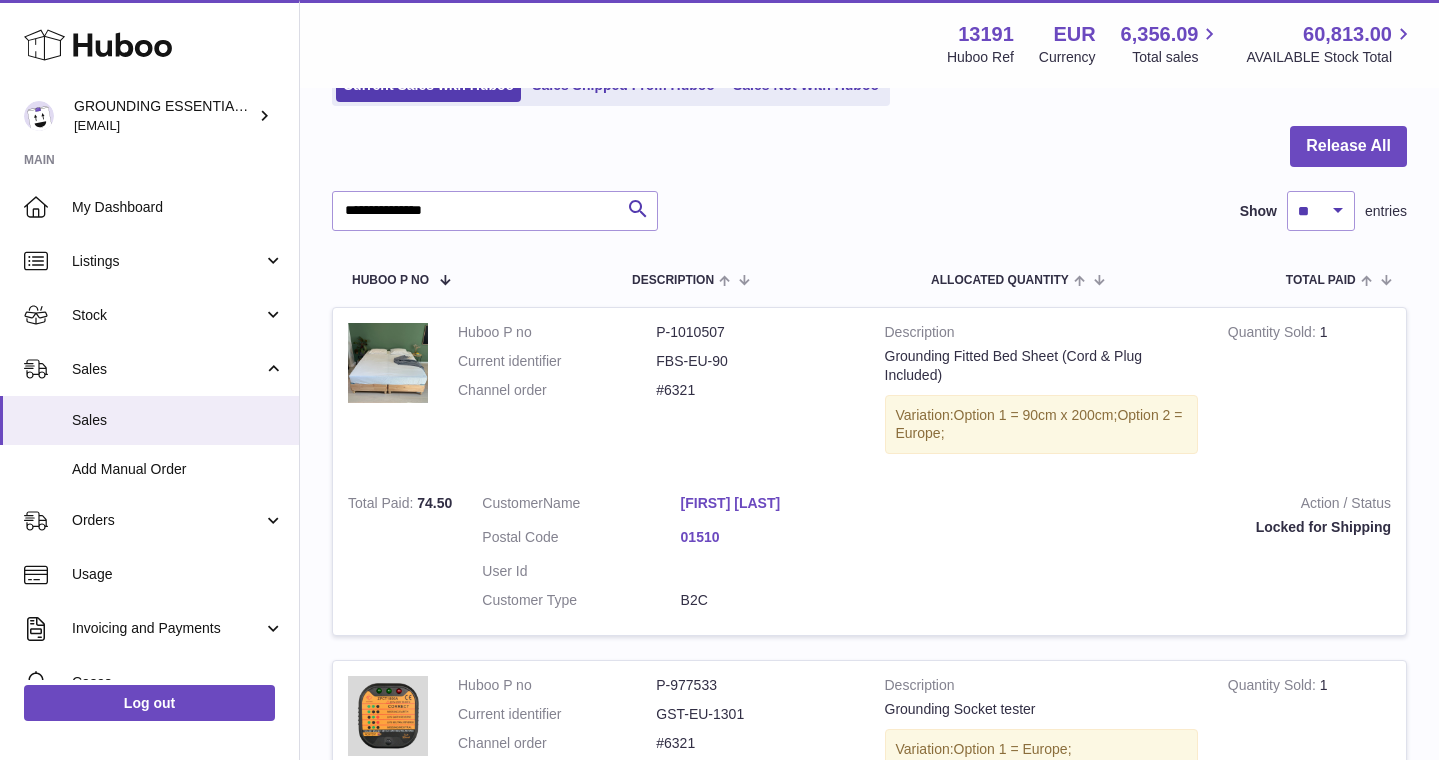 scroll, scrollTop: 30, scrollLeft: 0, axis: vertical 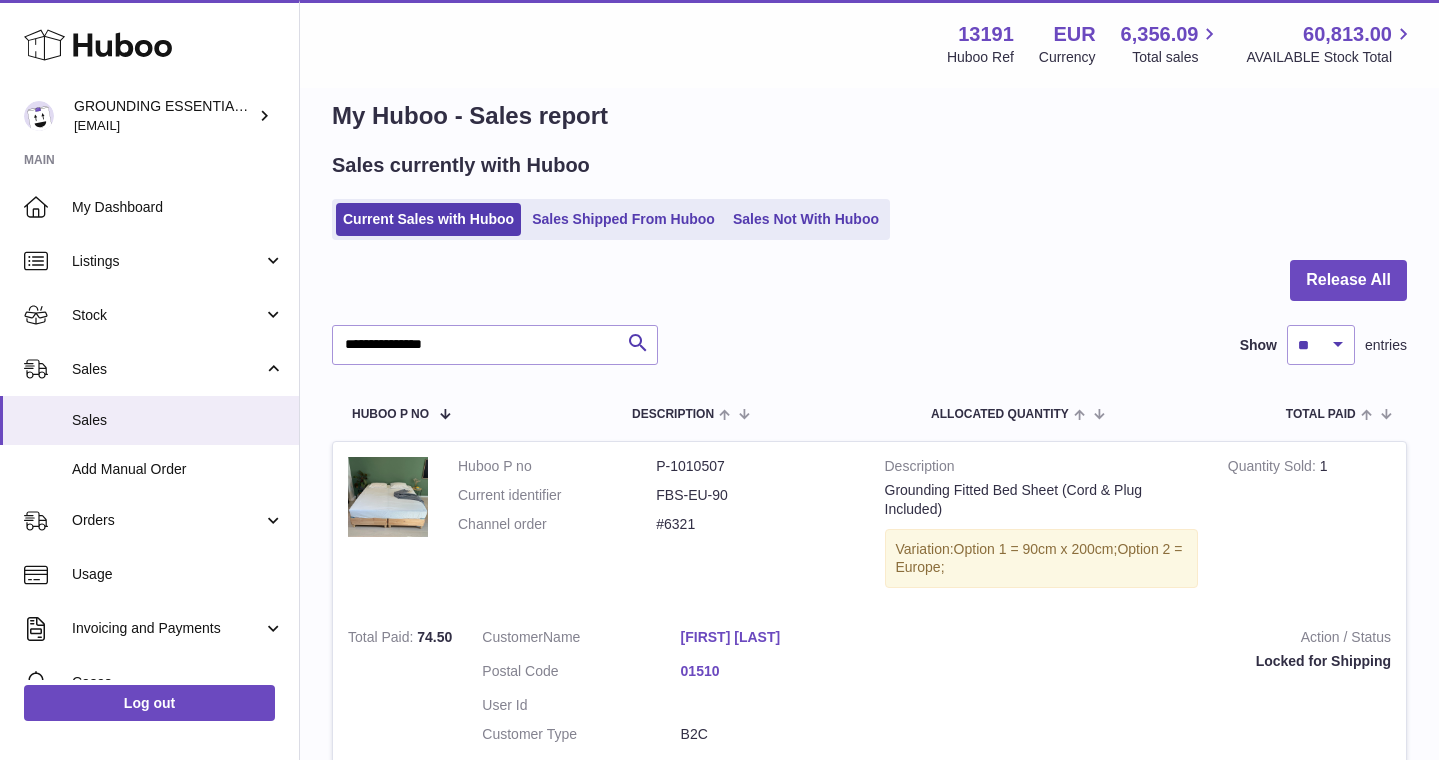 click on "**********" at bounding box center (869, 920) 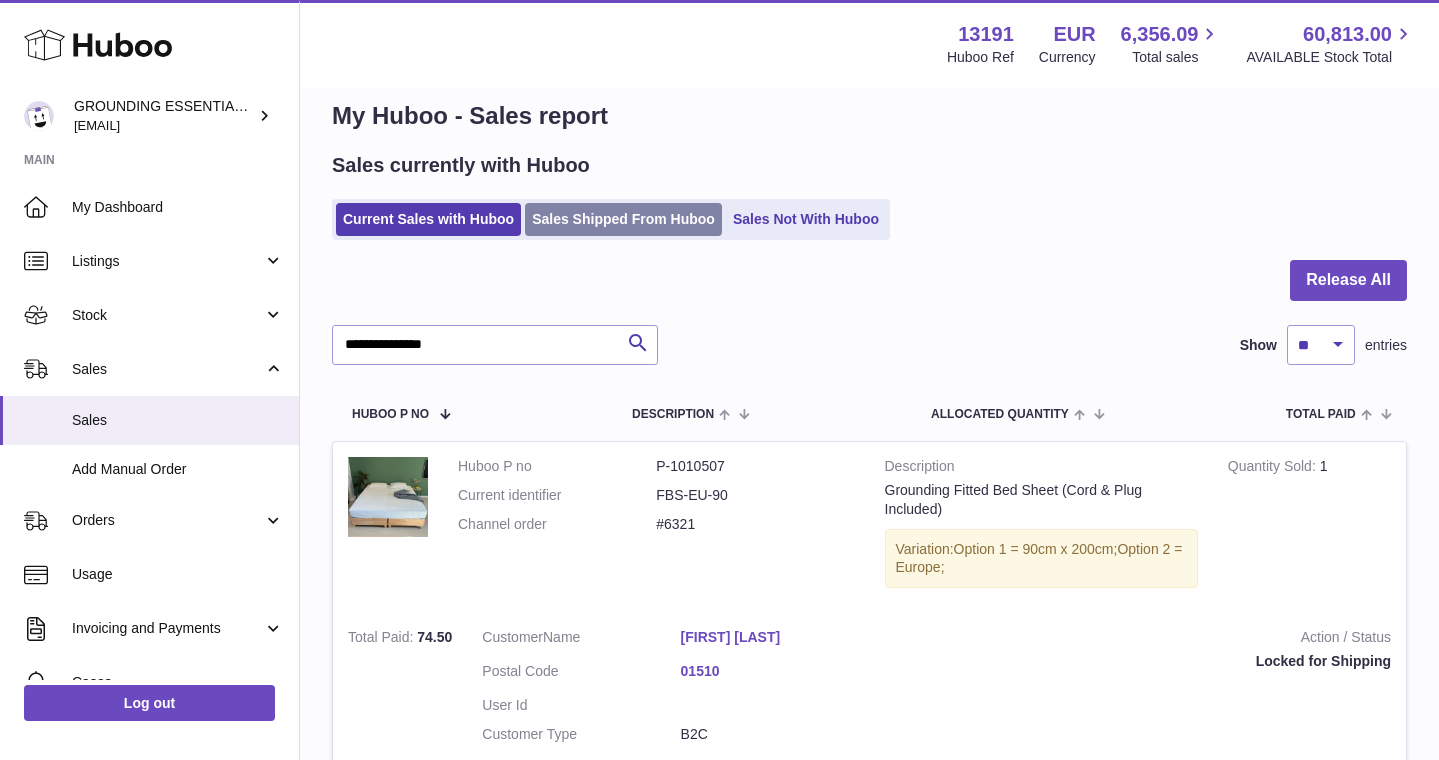 click on "Sales Shipped From Huboo" at bounding box center [623, 219] 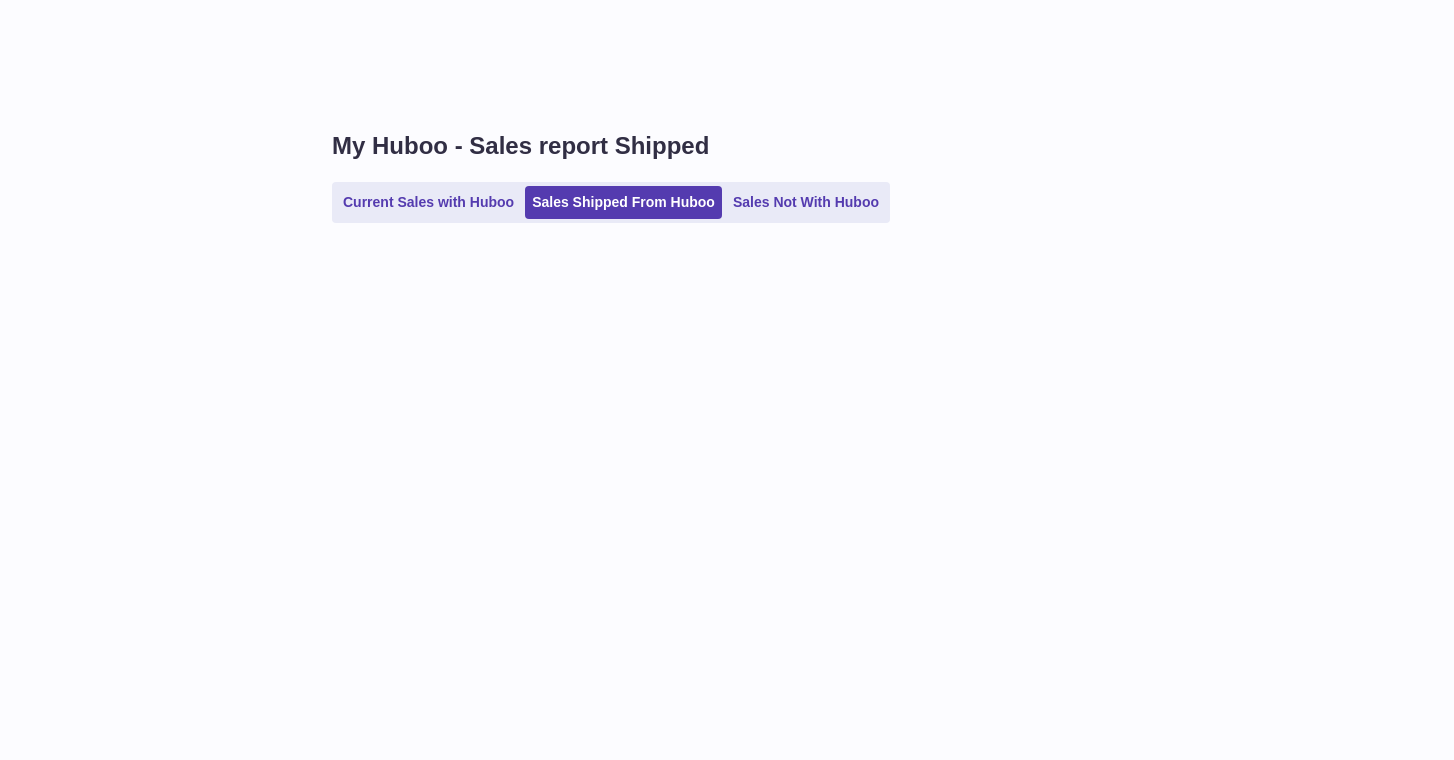 scroll, scrollTop: 0, scrollLeft: 0, axis: both 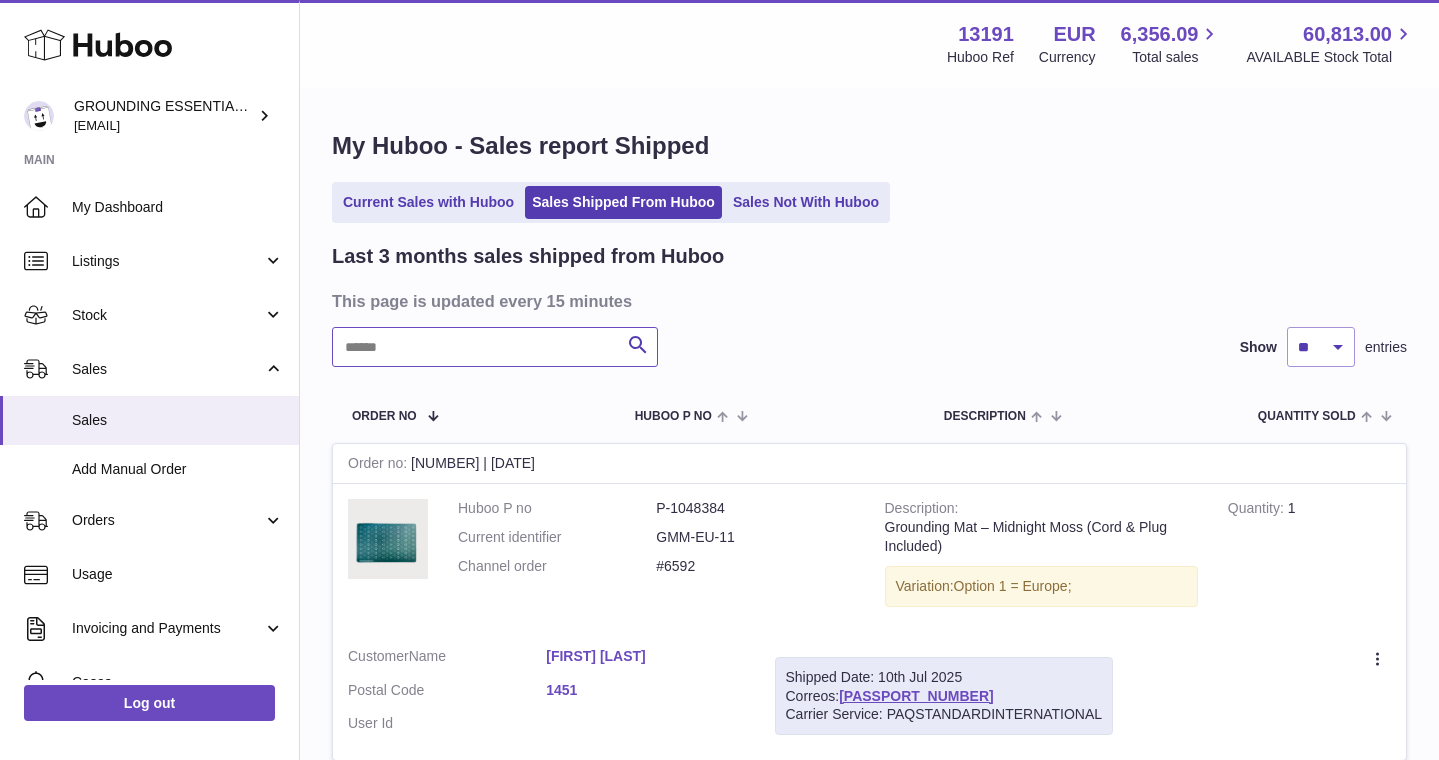 click at bounding box center [495, 347] 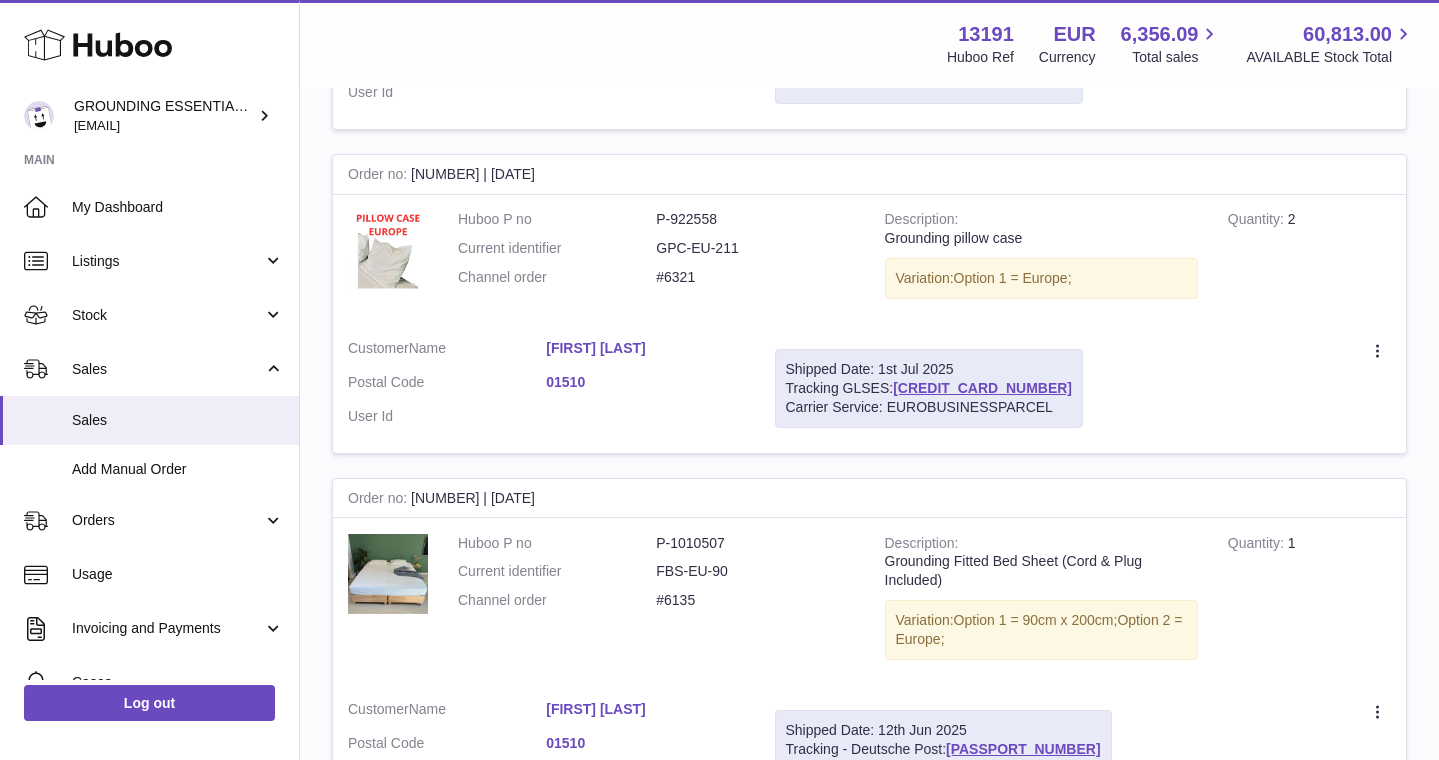 scroll, scrollTop: 283, scrollLeft: 0, axis: vertical 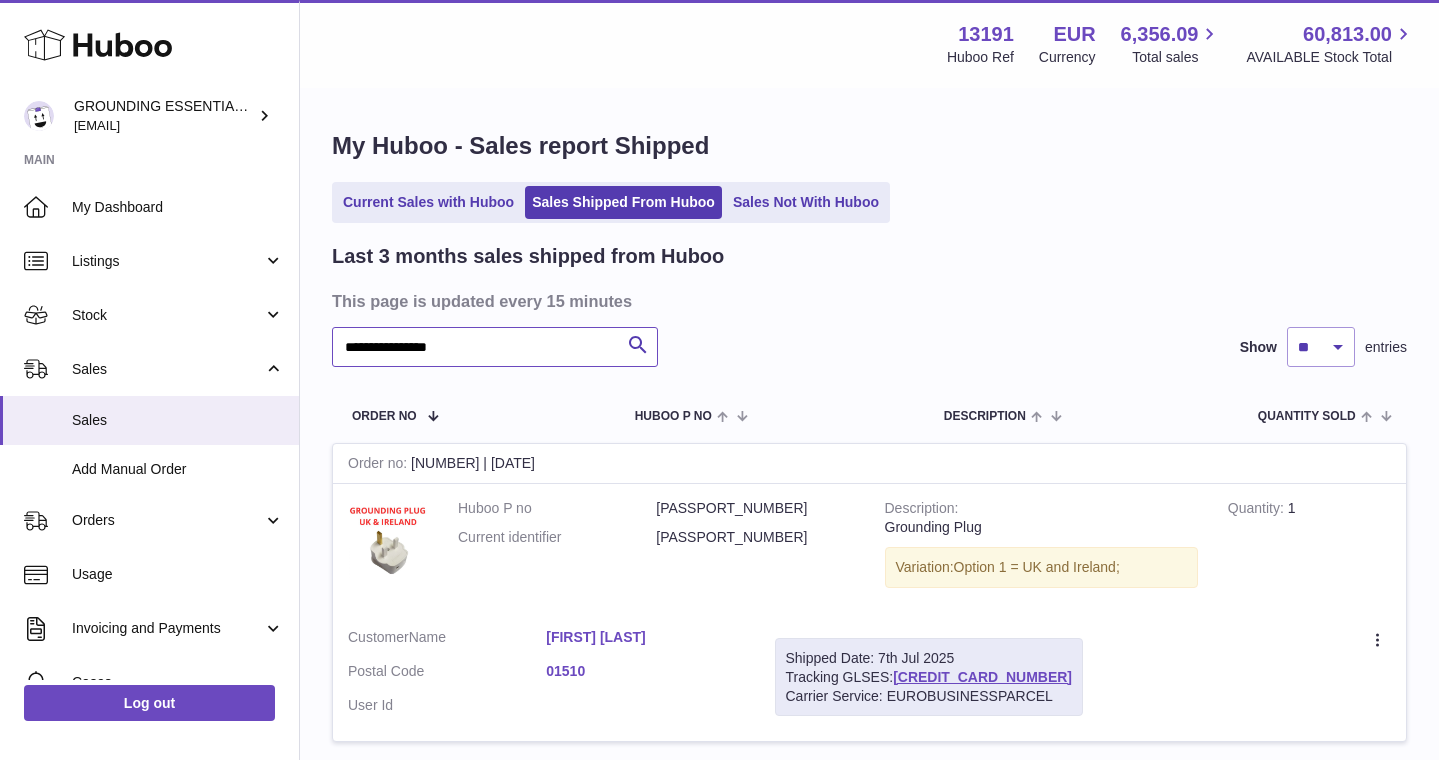 click on "**********" at bounding box center [495, 347] 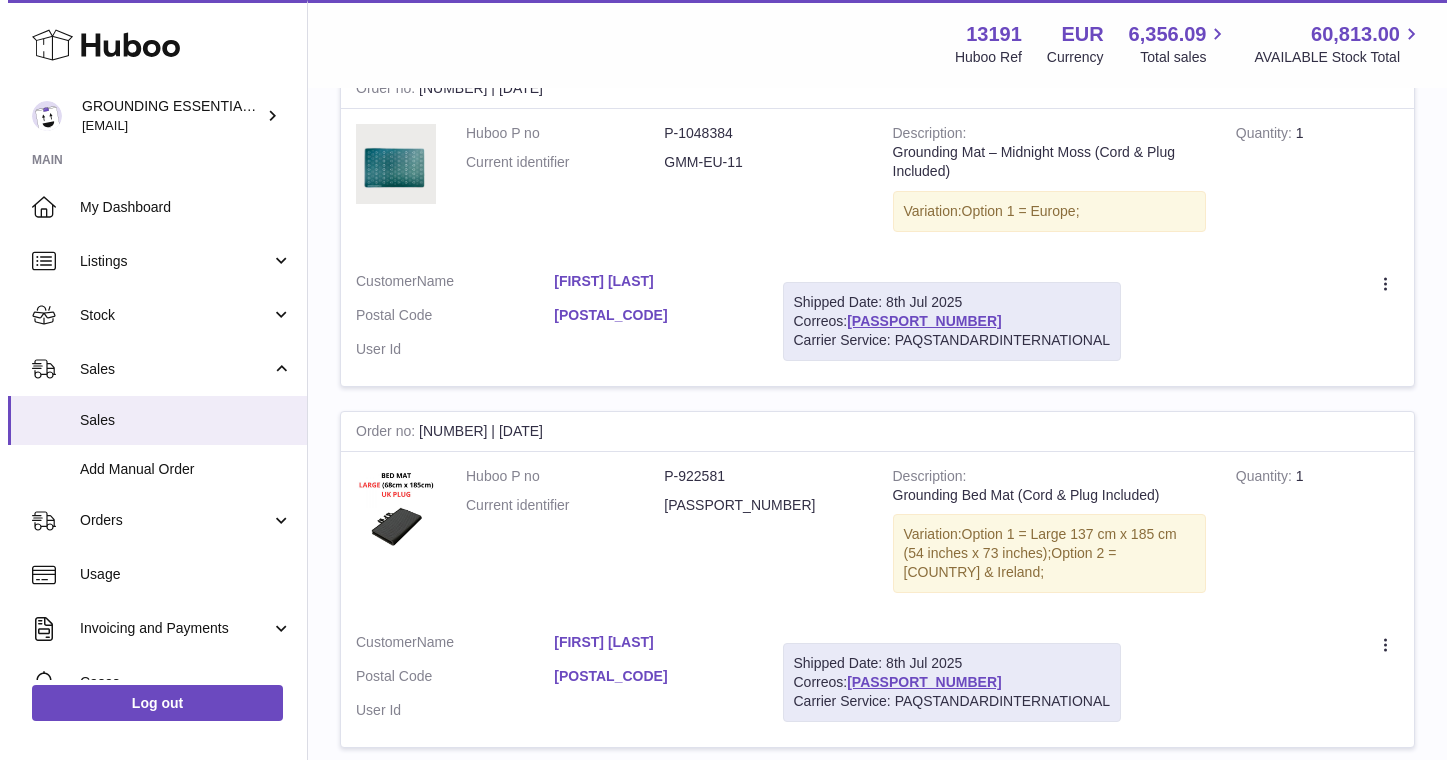 scroll, scrollTop: 709, scrollLeft: 0, axis: vertical 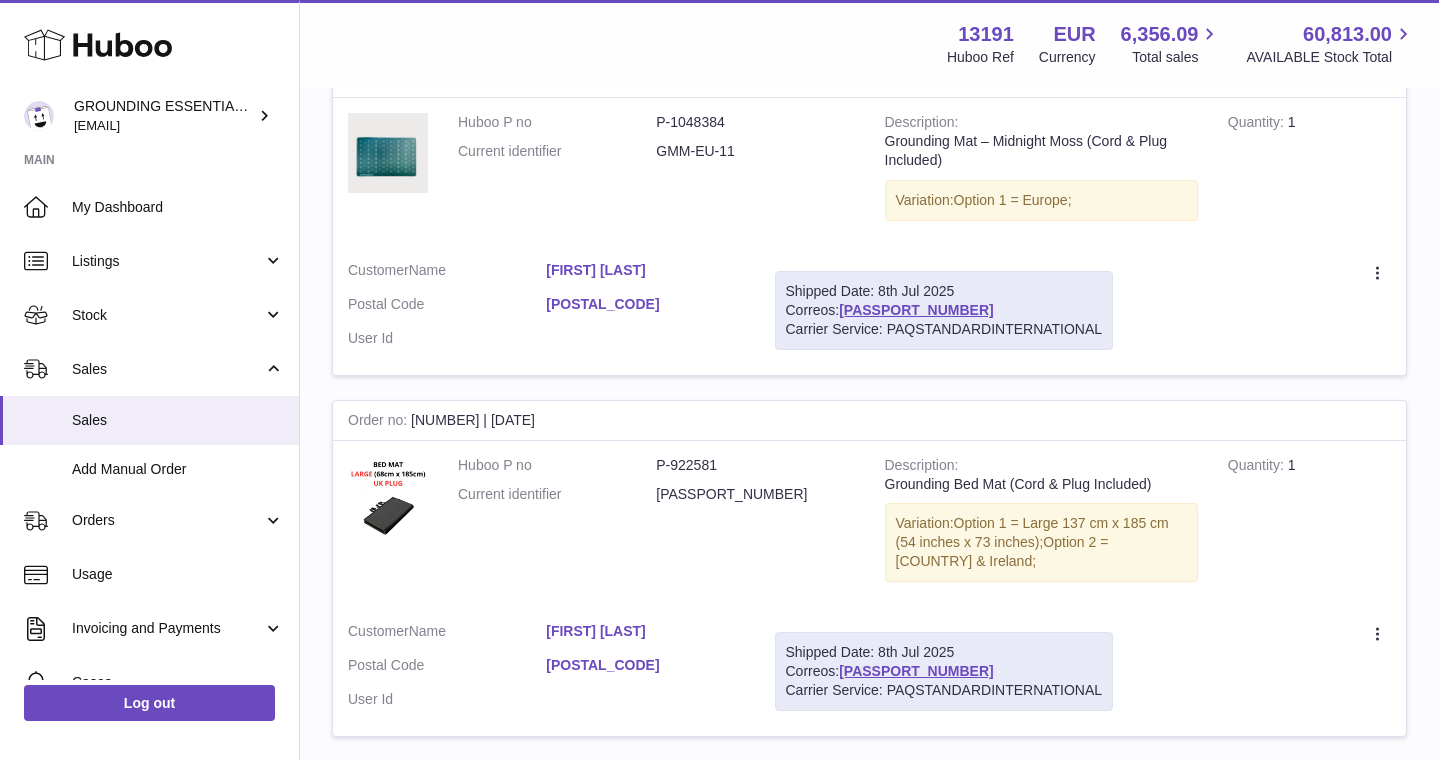 type on "**********" 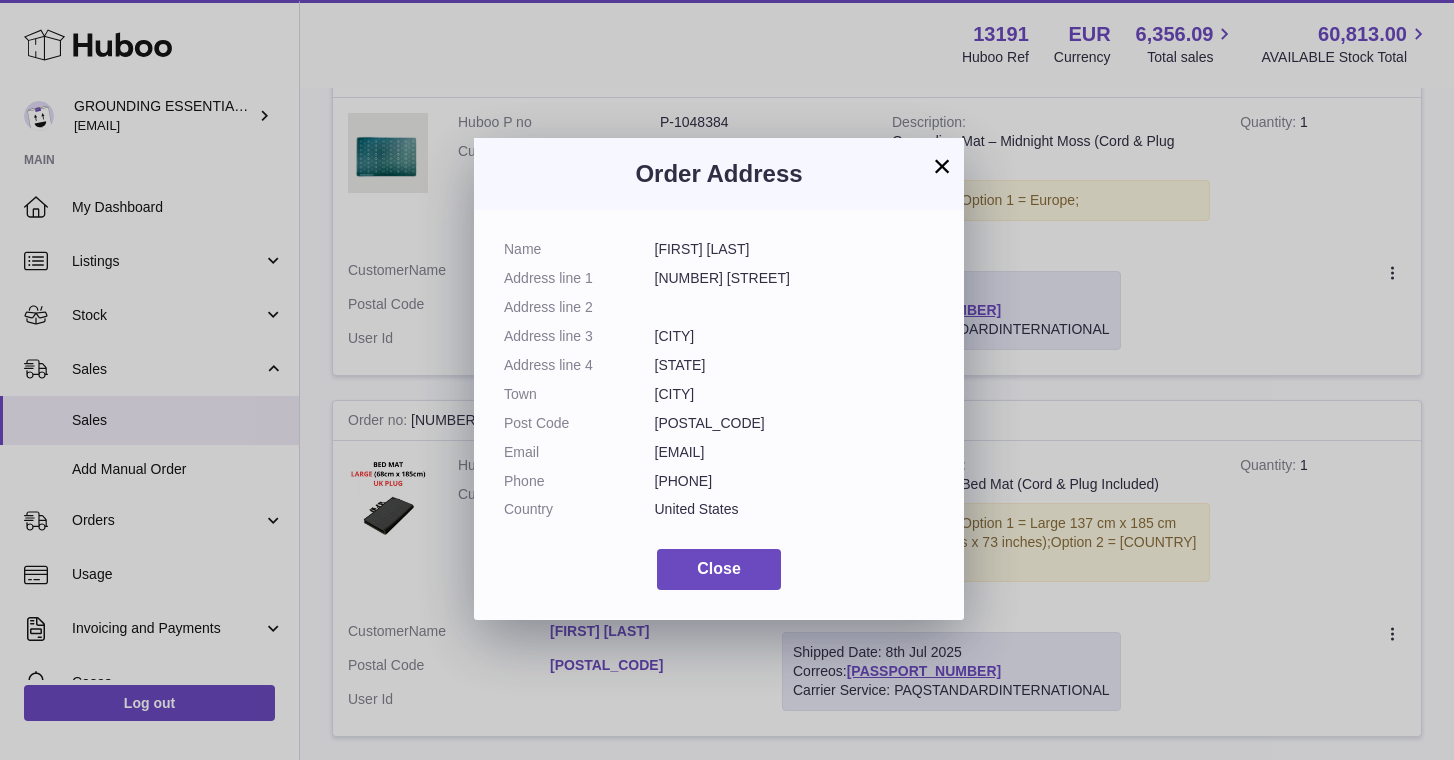 click on "[EMAIL]" at bounding box center (795, 452) 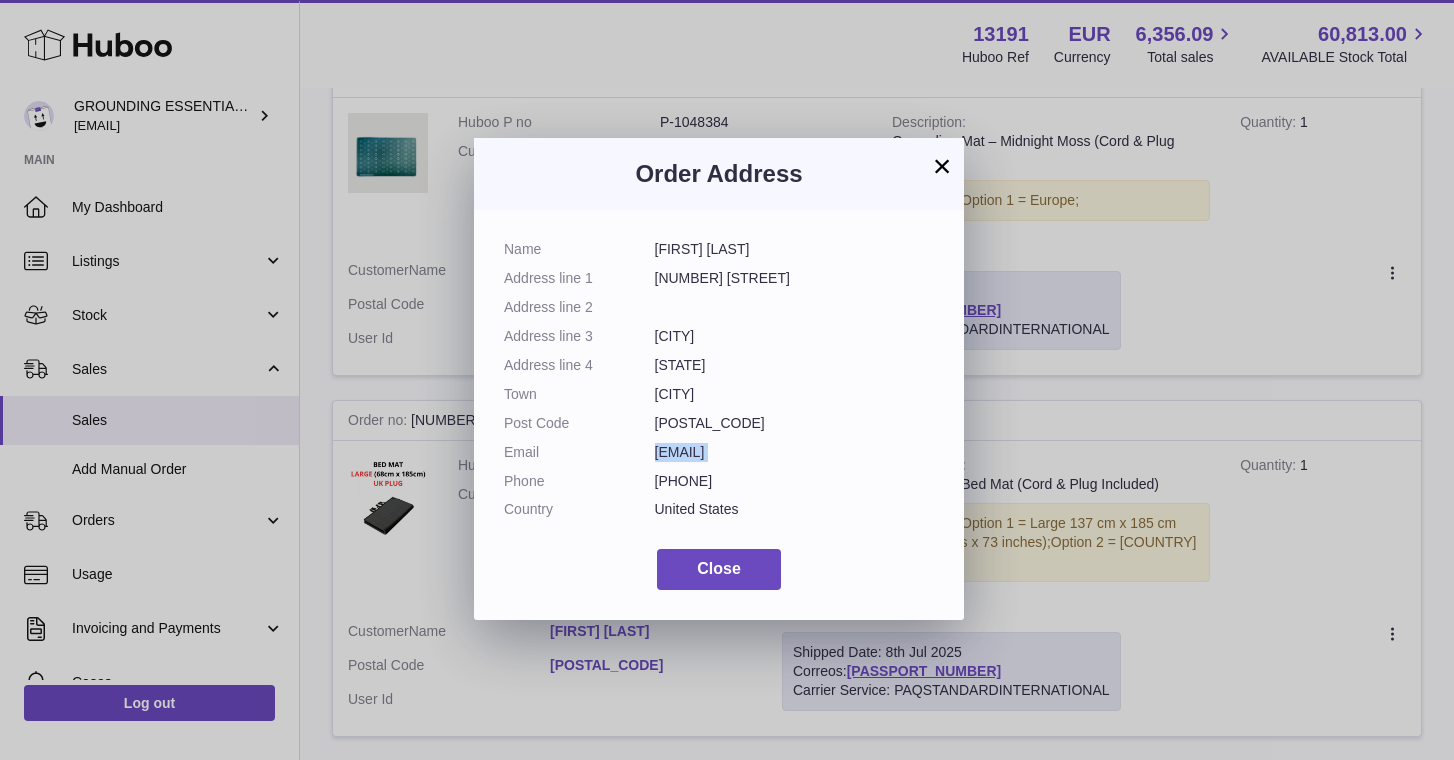 click on "[EMAIL]" at bounding box center [795, 452] 